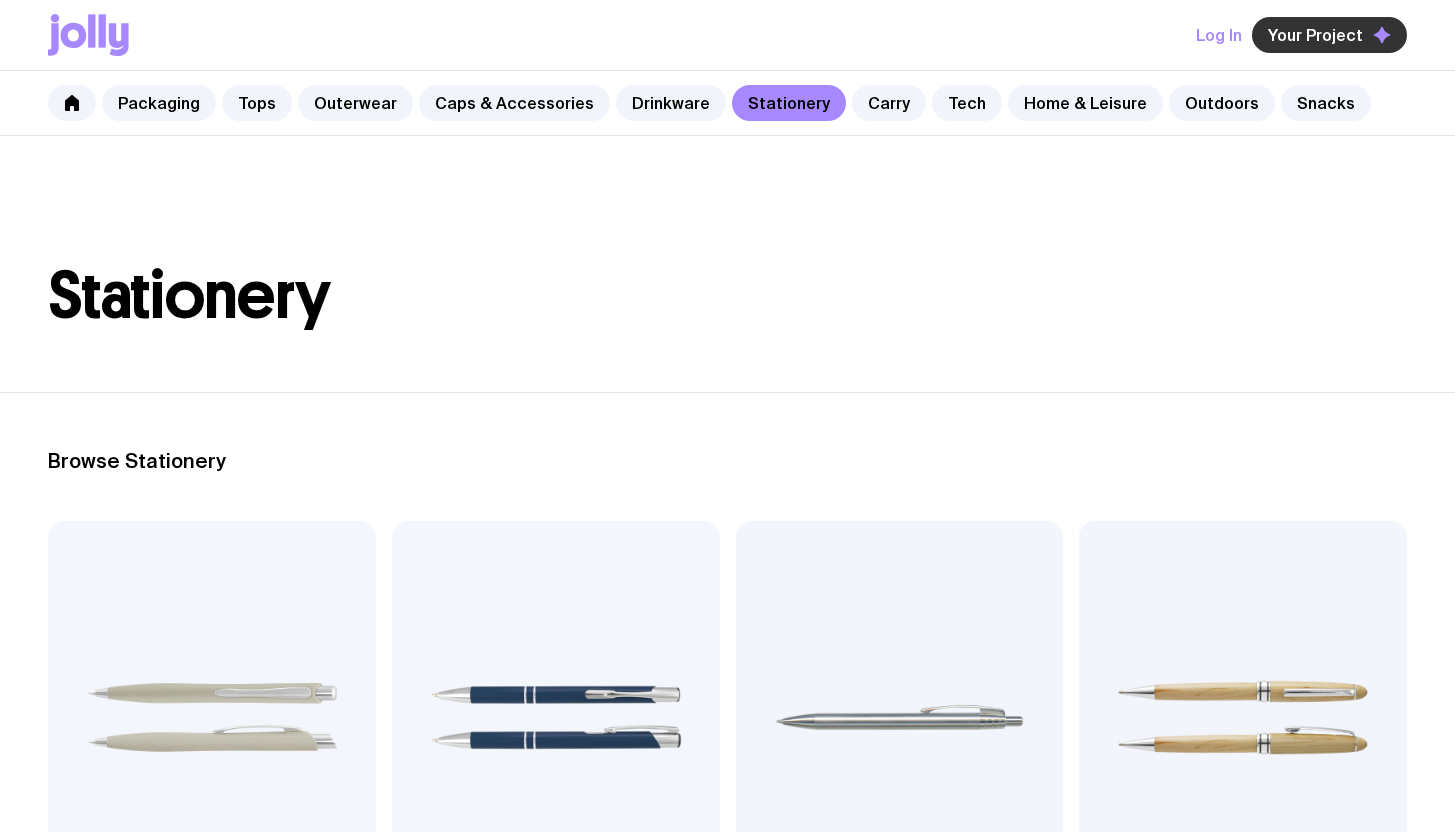 scroll, scrollTop: 0, scrollLeft: 0, axis: both 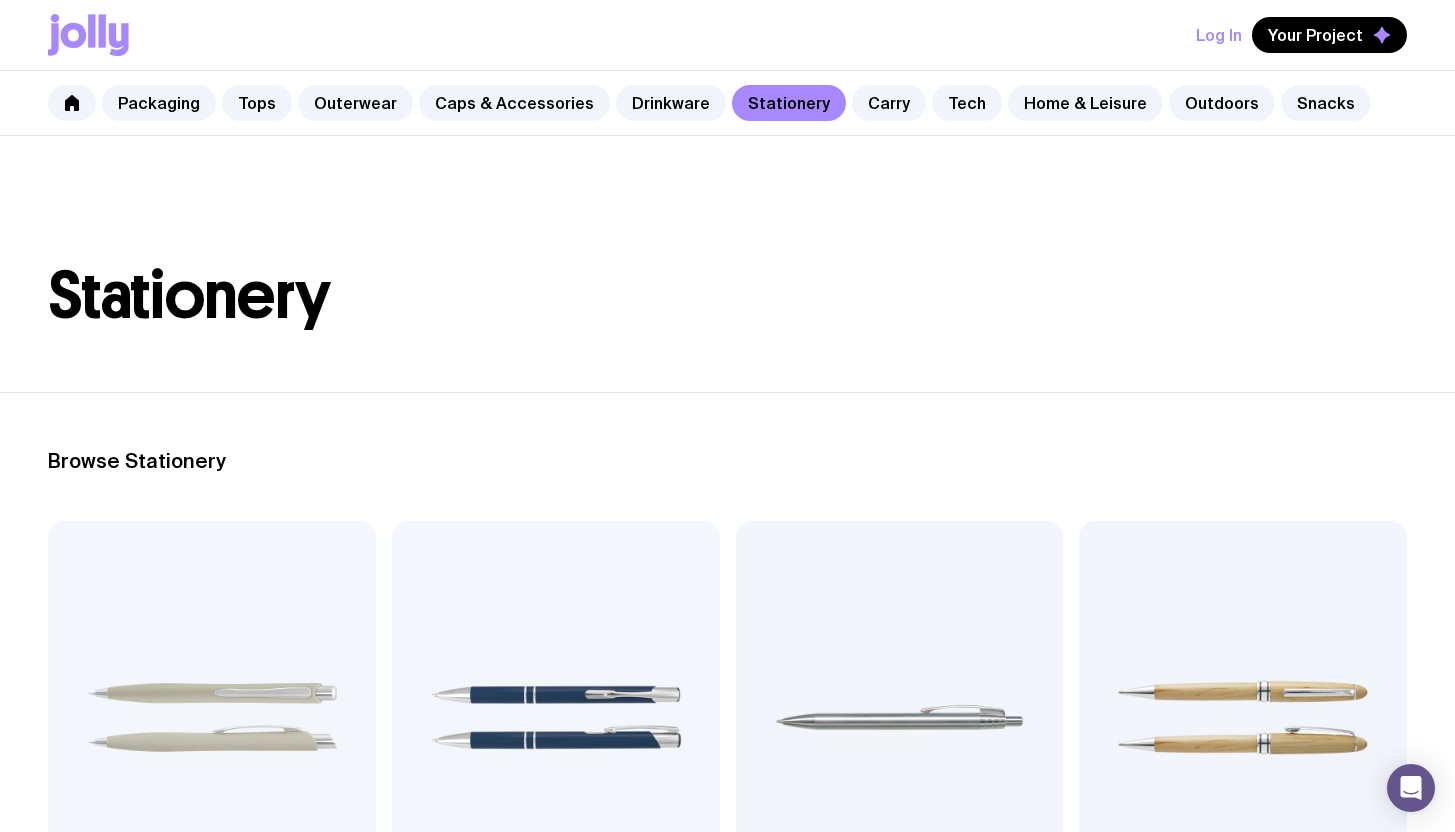 click on "Log In" at bounding box center [1219, 35] 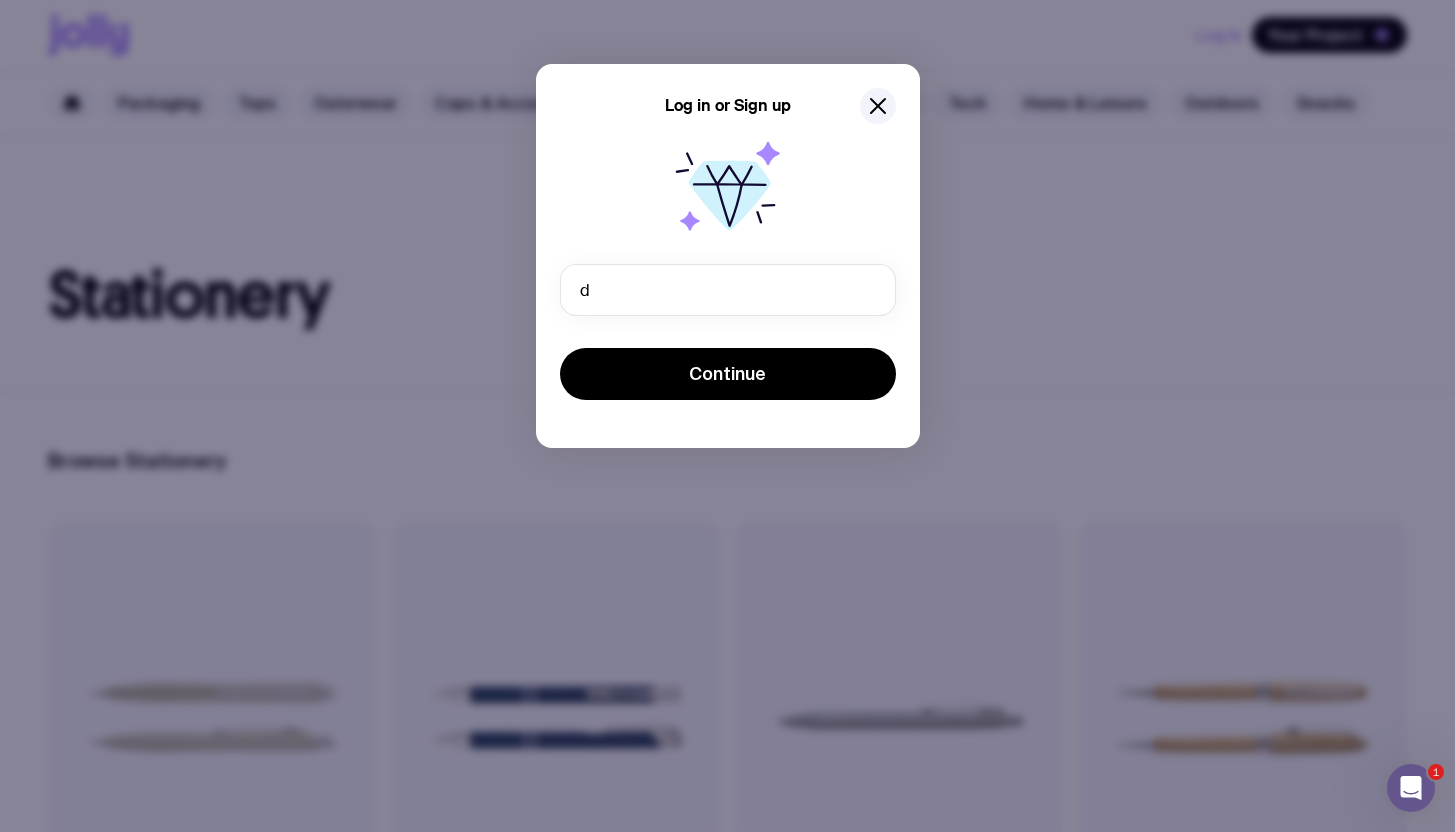 scroll, scrollTop: 0, scrollLeft: 0, axis: both 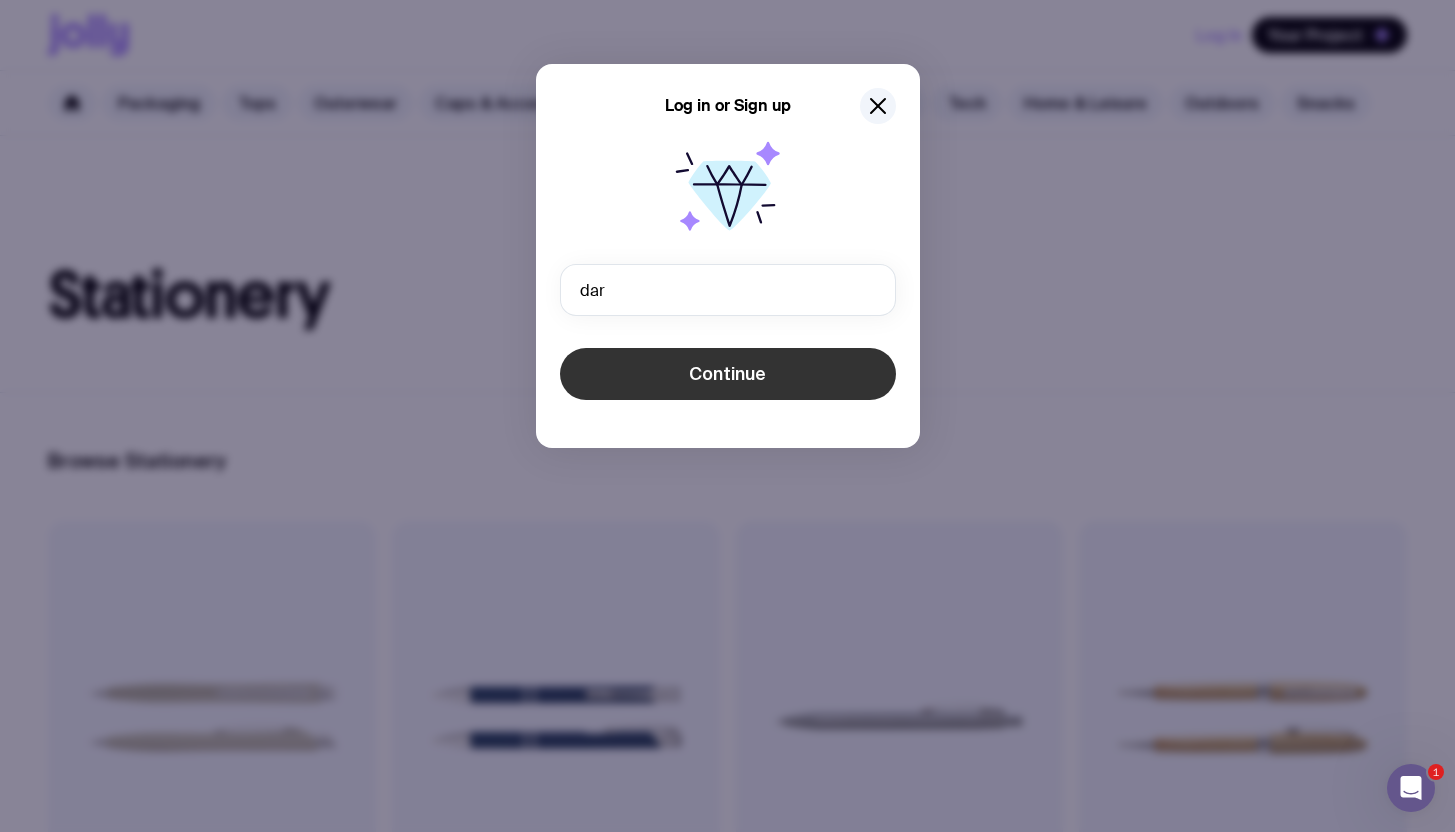 type on "[EMAIL]" 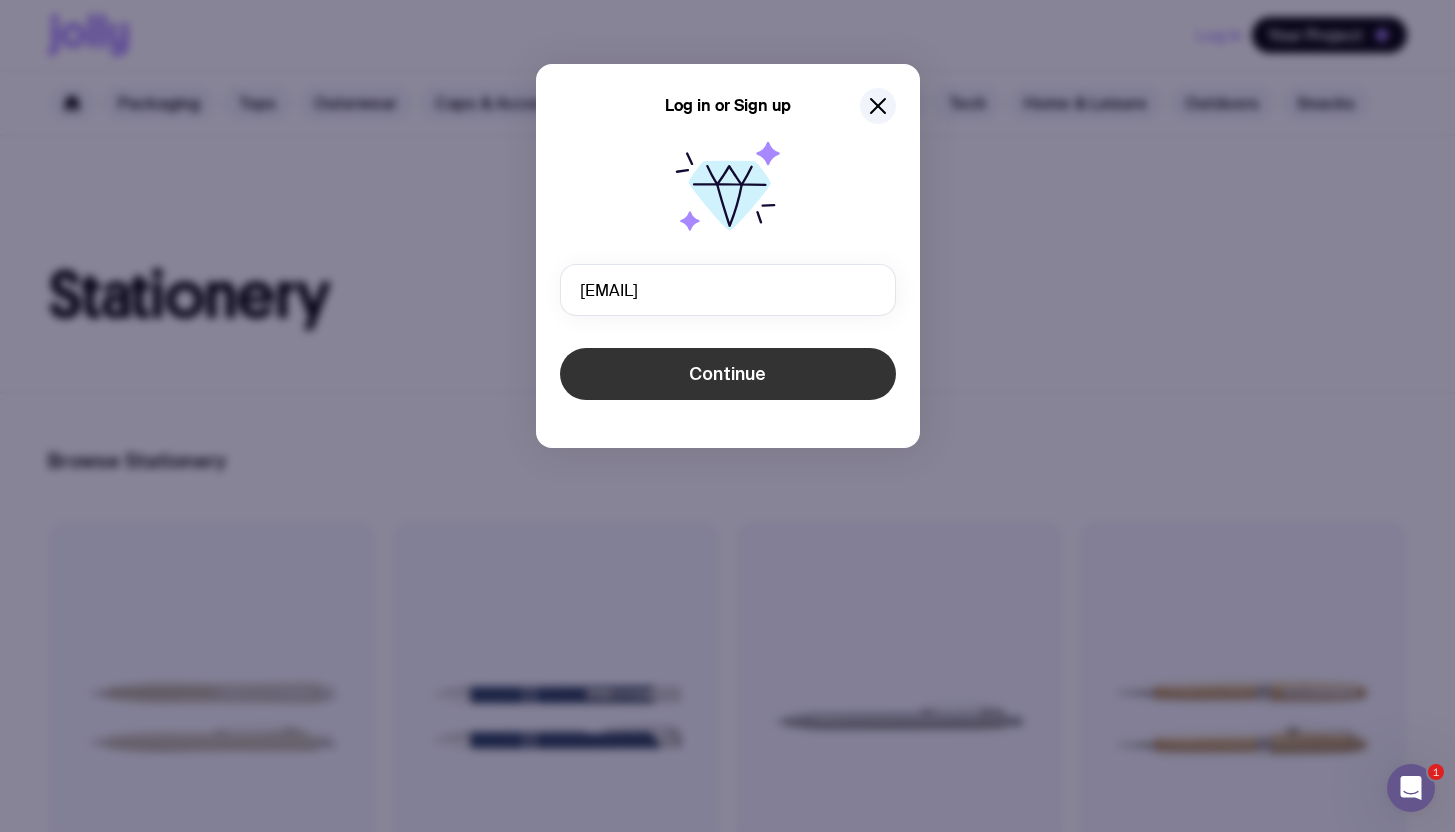 click on "Continue" at bounding box center [728, 374] 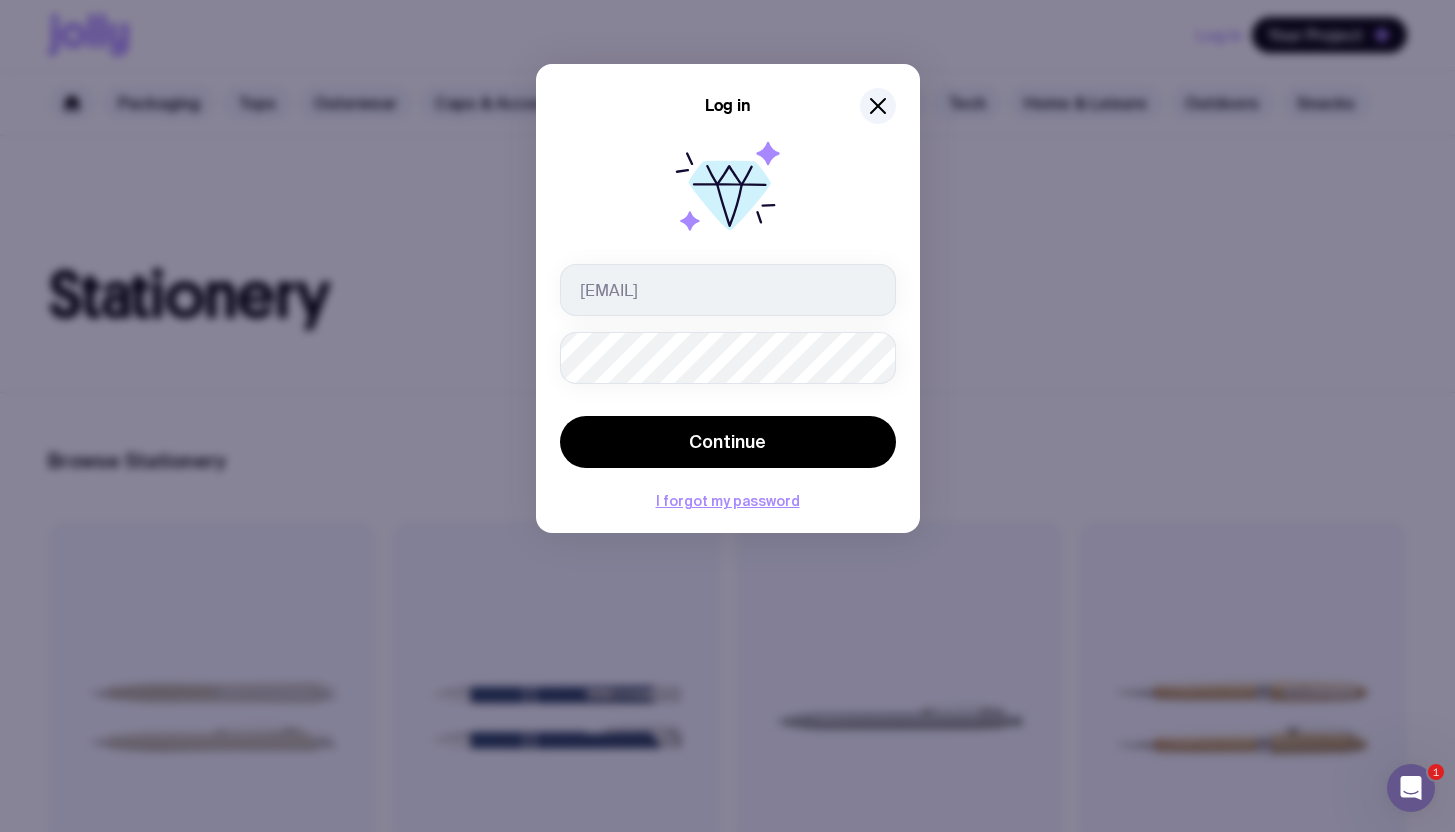 click on "Continue" at bounding box center (728, 442) 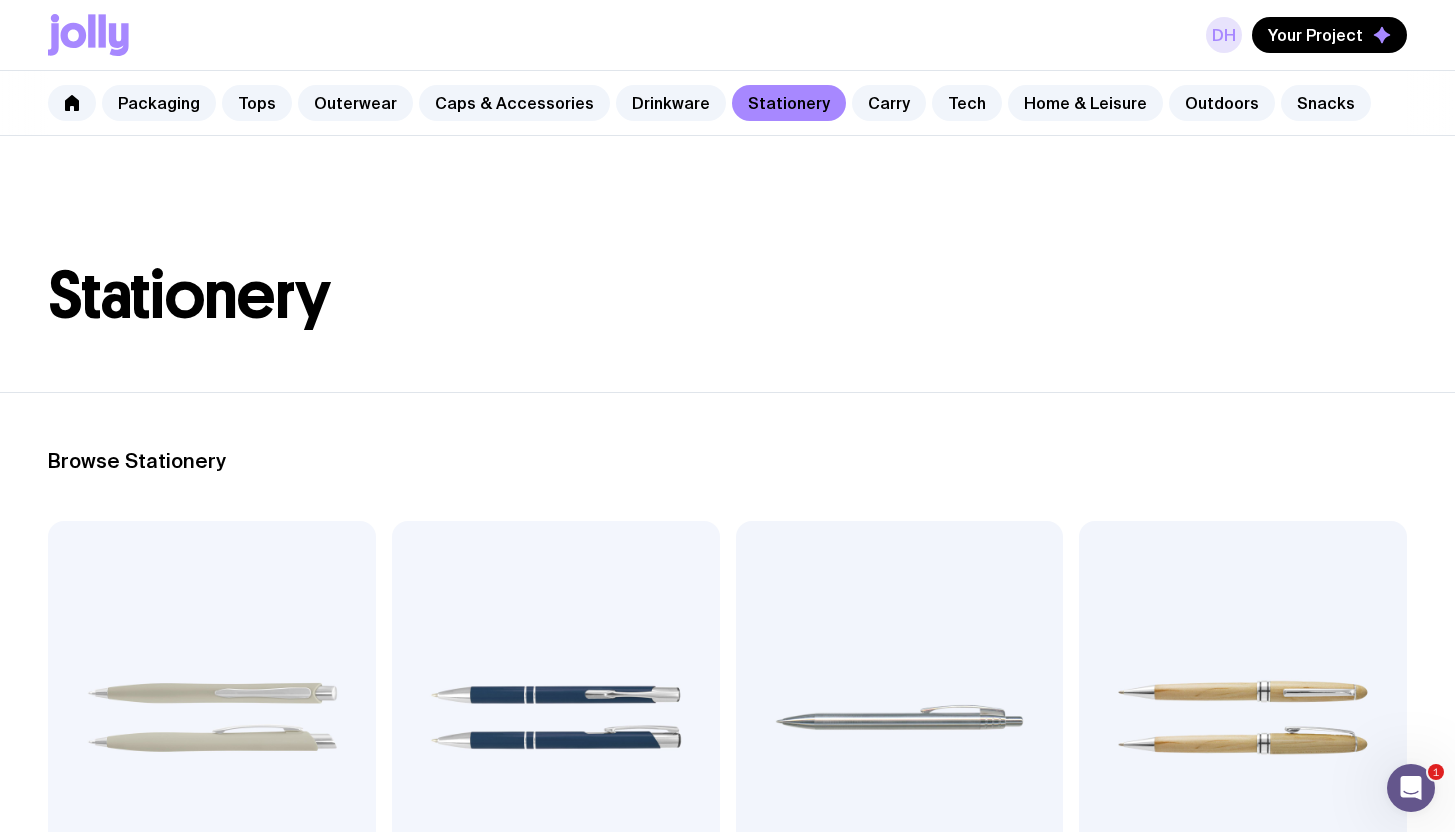click on "DH" at bounding box center (1224, 35) 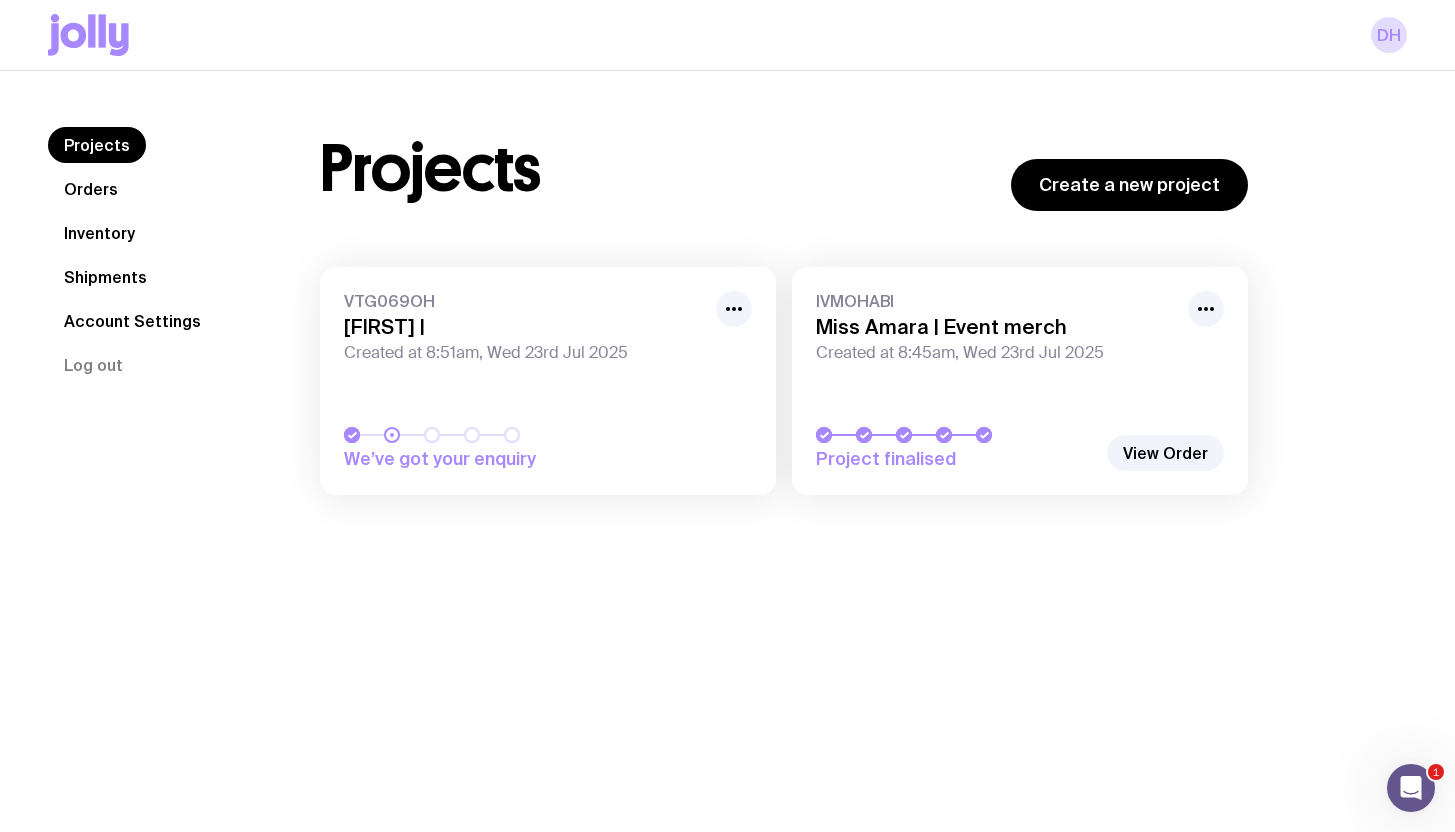 click on "IVMOHABI [FIRST] | Event merch Created at 8:45am, Wed 23rd Jul 2025 Project finalised" at bounding box center [1020, 381] 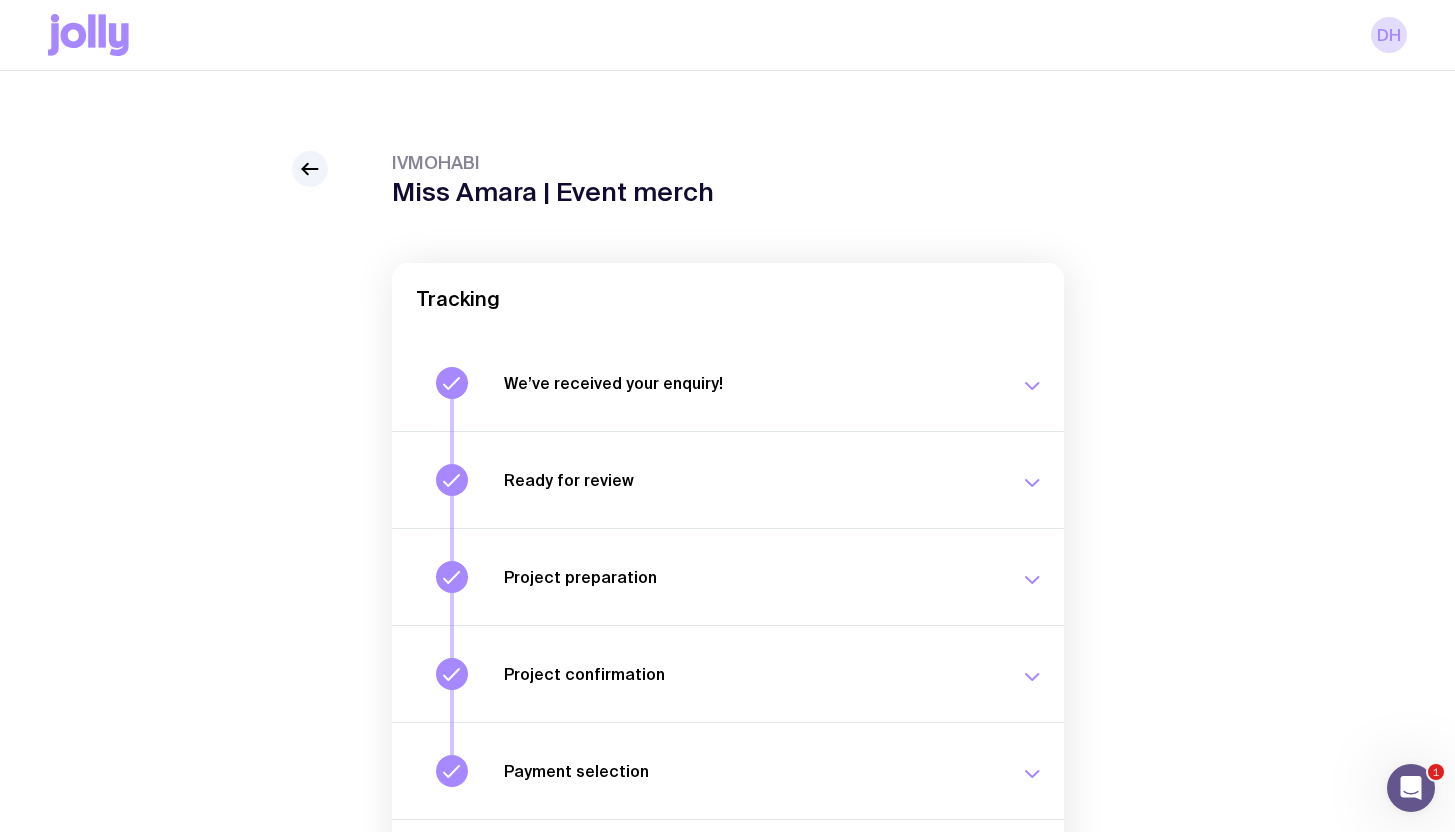 scroll, scrollTop: 208, scrollLeft: 0, axis: vertical 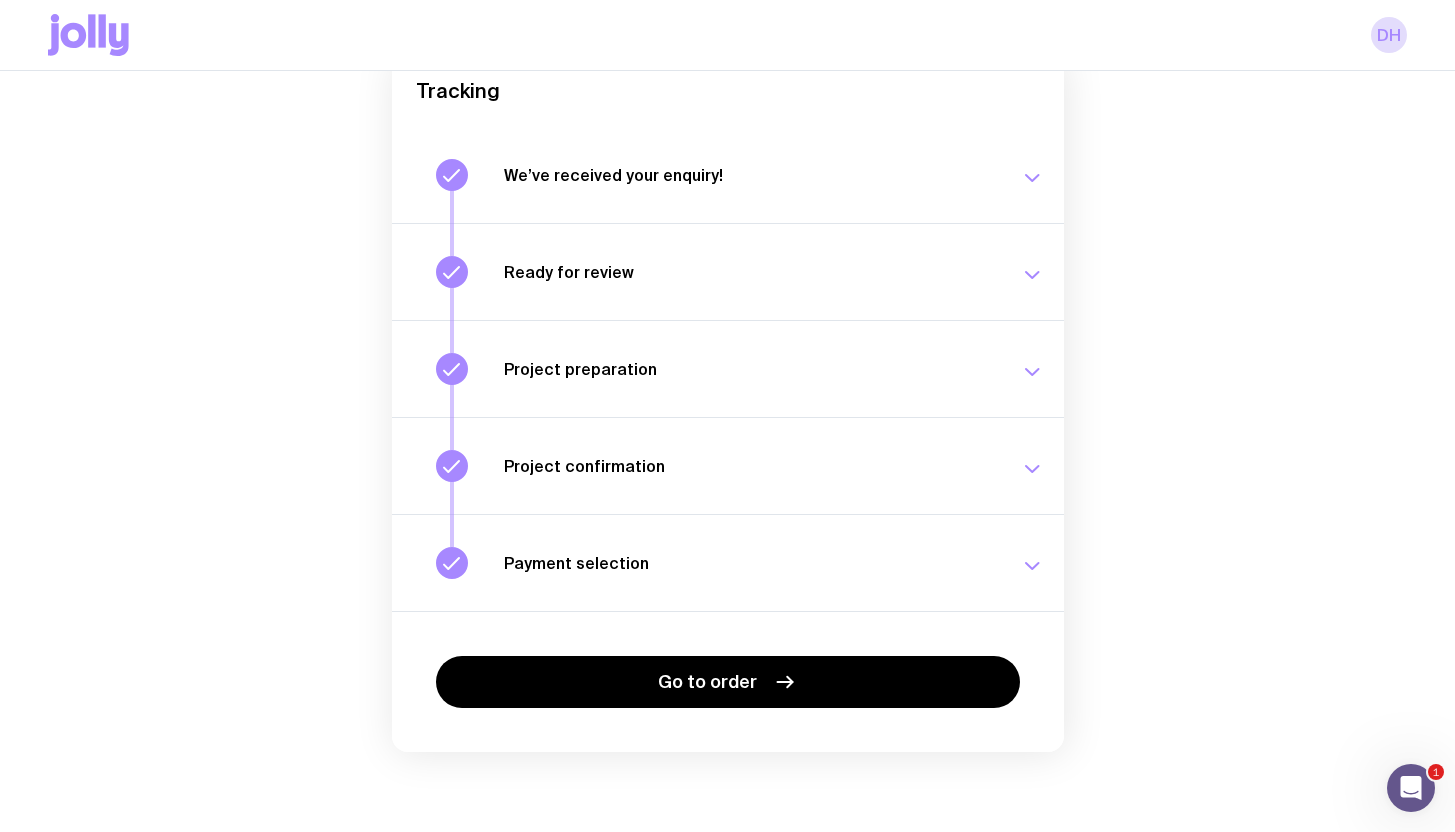 click 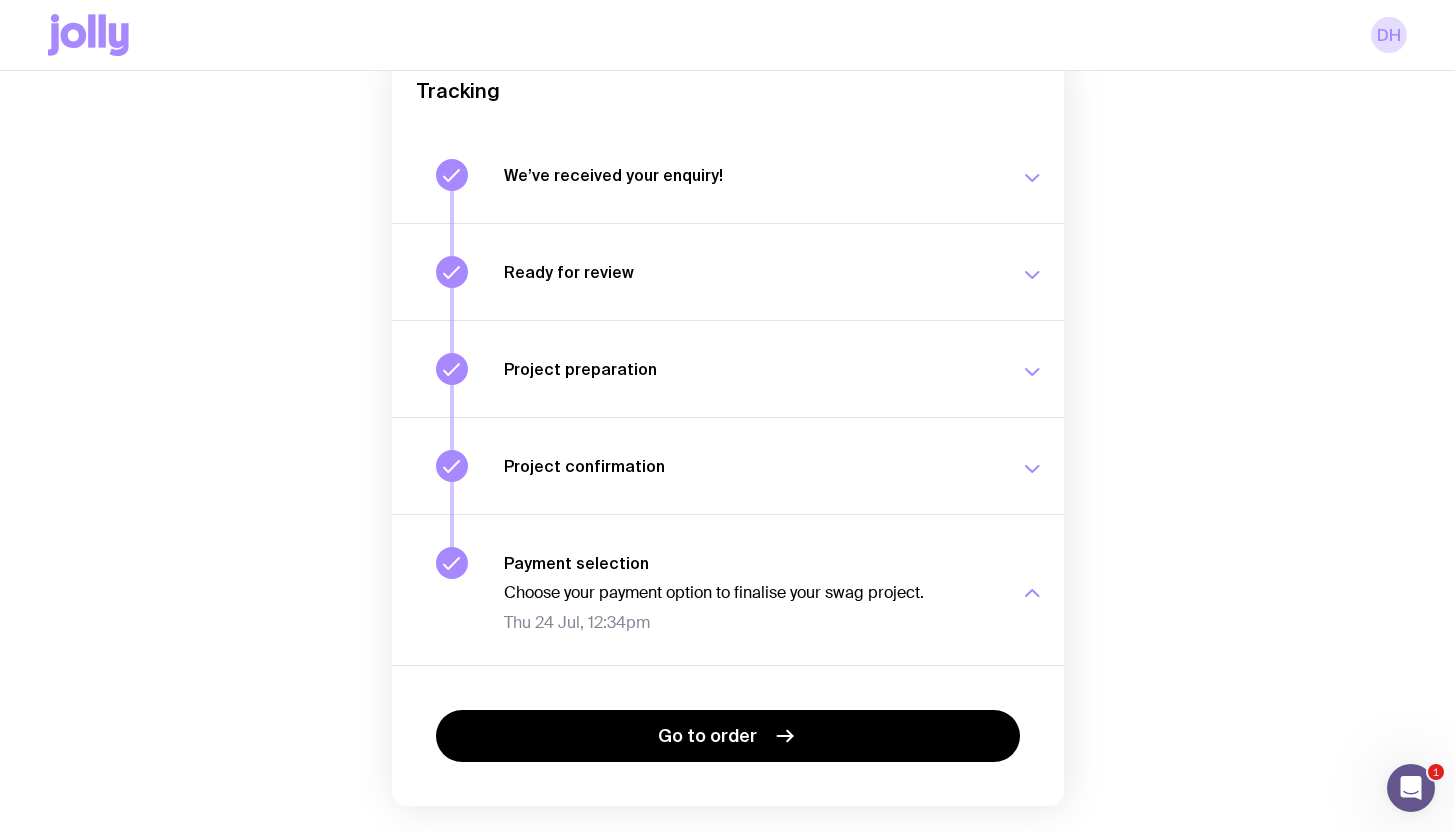 click on "IVMOHABI [FIRST] | Event merch Tracking We’ve received your enquiry! Our team is on it and preparing your proposal now. Stay tuned! Wed 23 Jul, 8:45am Ready for review Check your email to review your proposal and merch concepts. Thu 24 Jul, 11:38am Project preparation Your project details are ready for review. Thu 24 Jul, 11:40am Project confirmation Your project details have been confirmed. Thu 24 Jul, 12:32pm Payment selection Choose your payment option to finalise your swag project. Thu 24 Jul, 12:34pm Go to order" 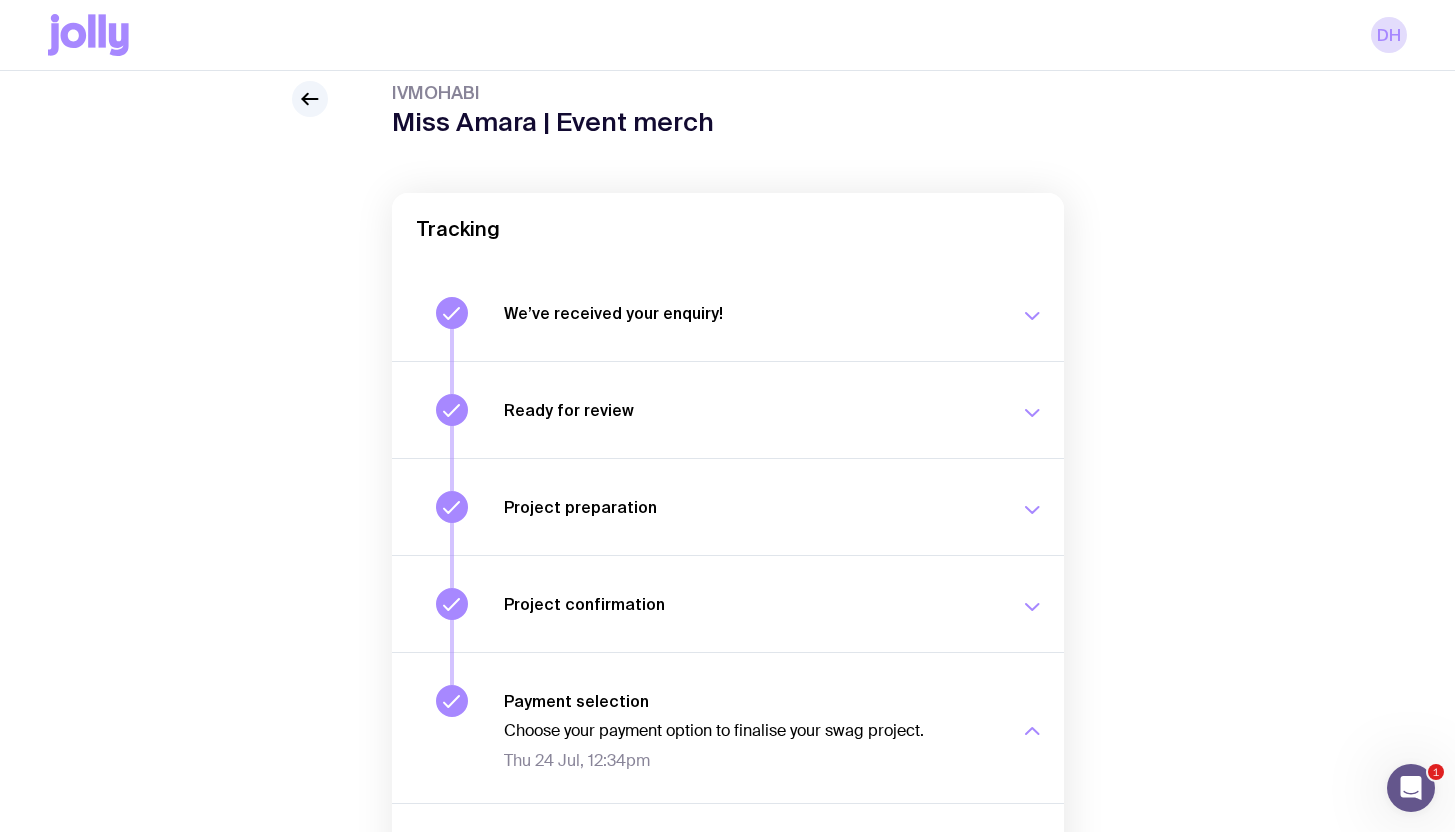 scroll, scrollTop: 0, scrollLeft: 0, axis: both 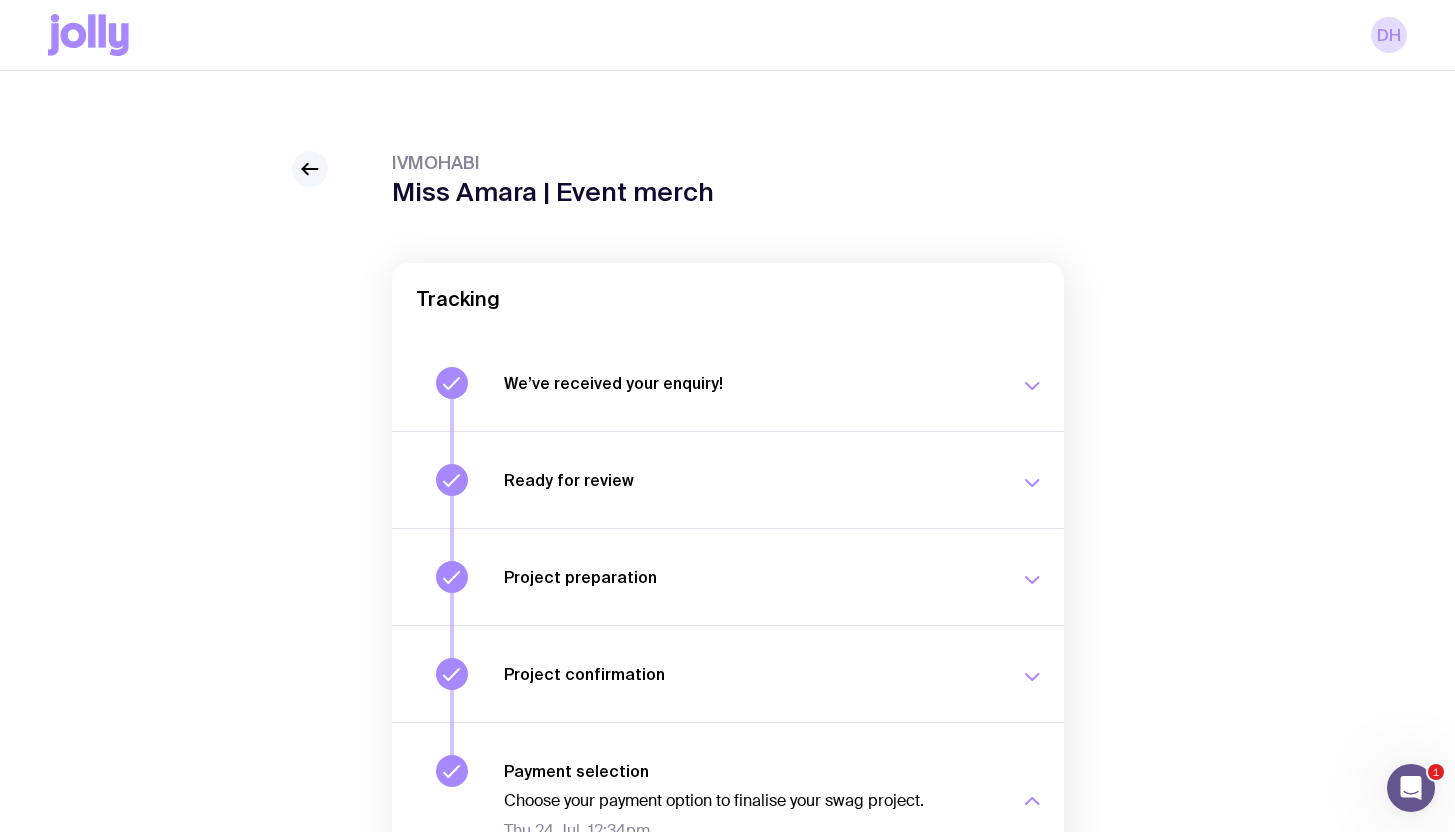 click 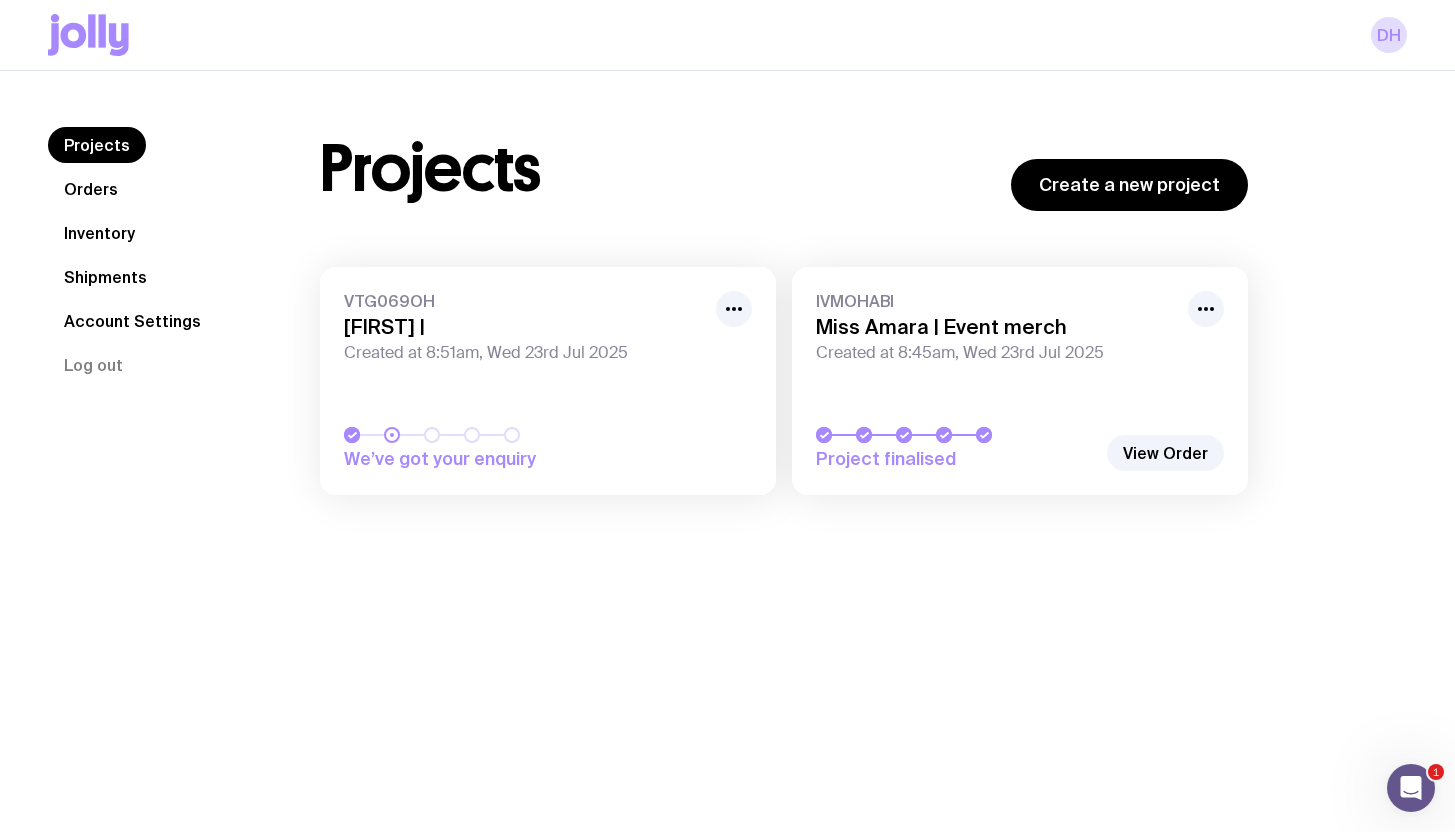 click on "Orders" 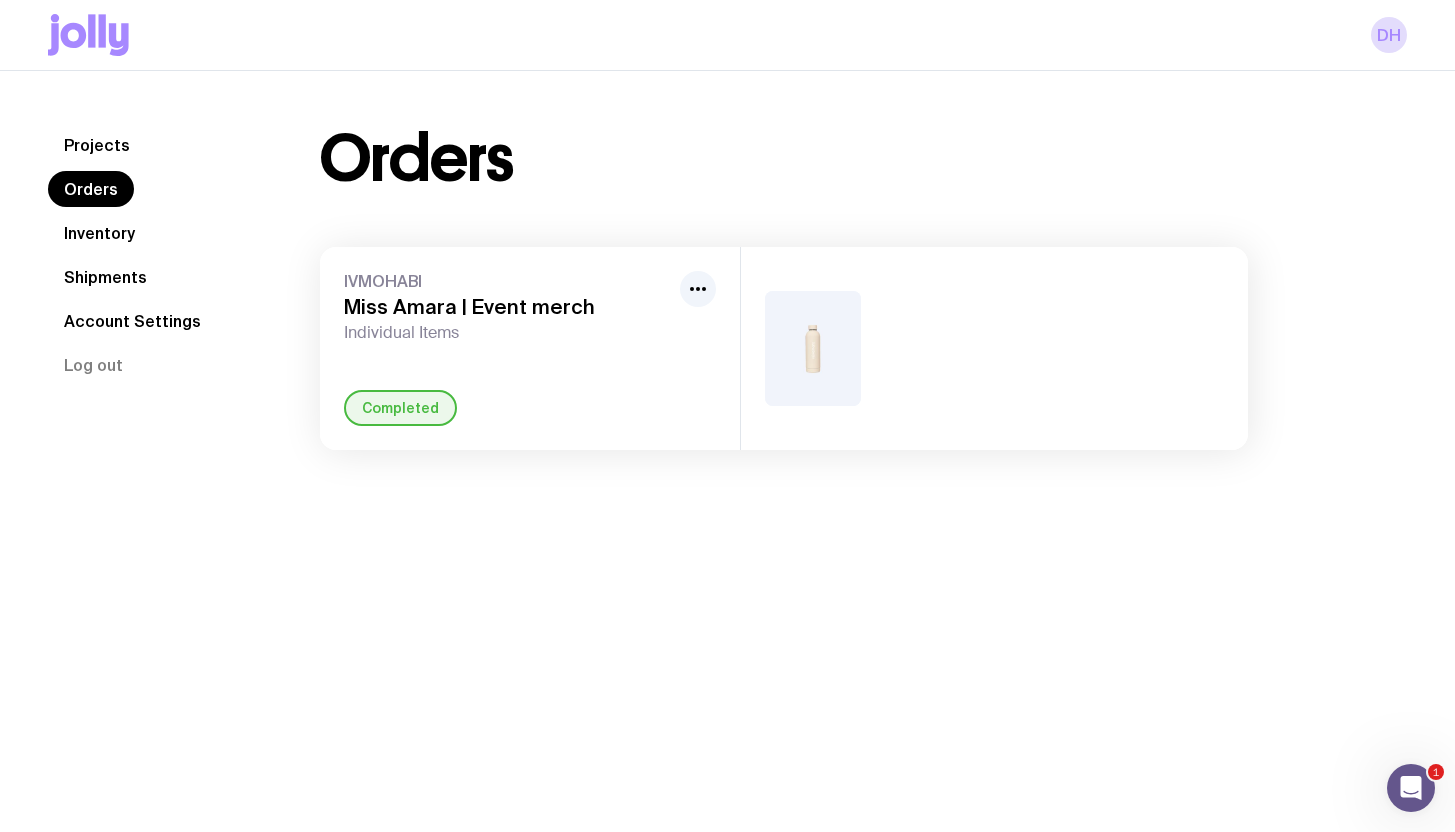 click on "IVMOHABI [FIRST] | Event merch Individual Items Completed" at bounding box center [530, 348] 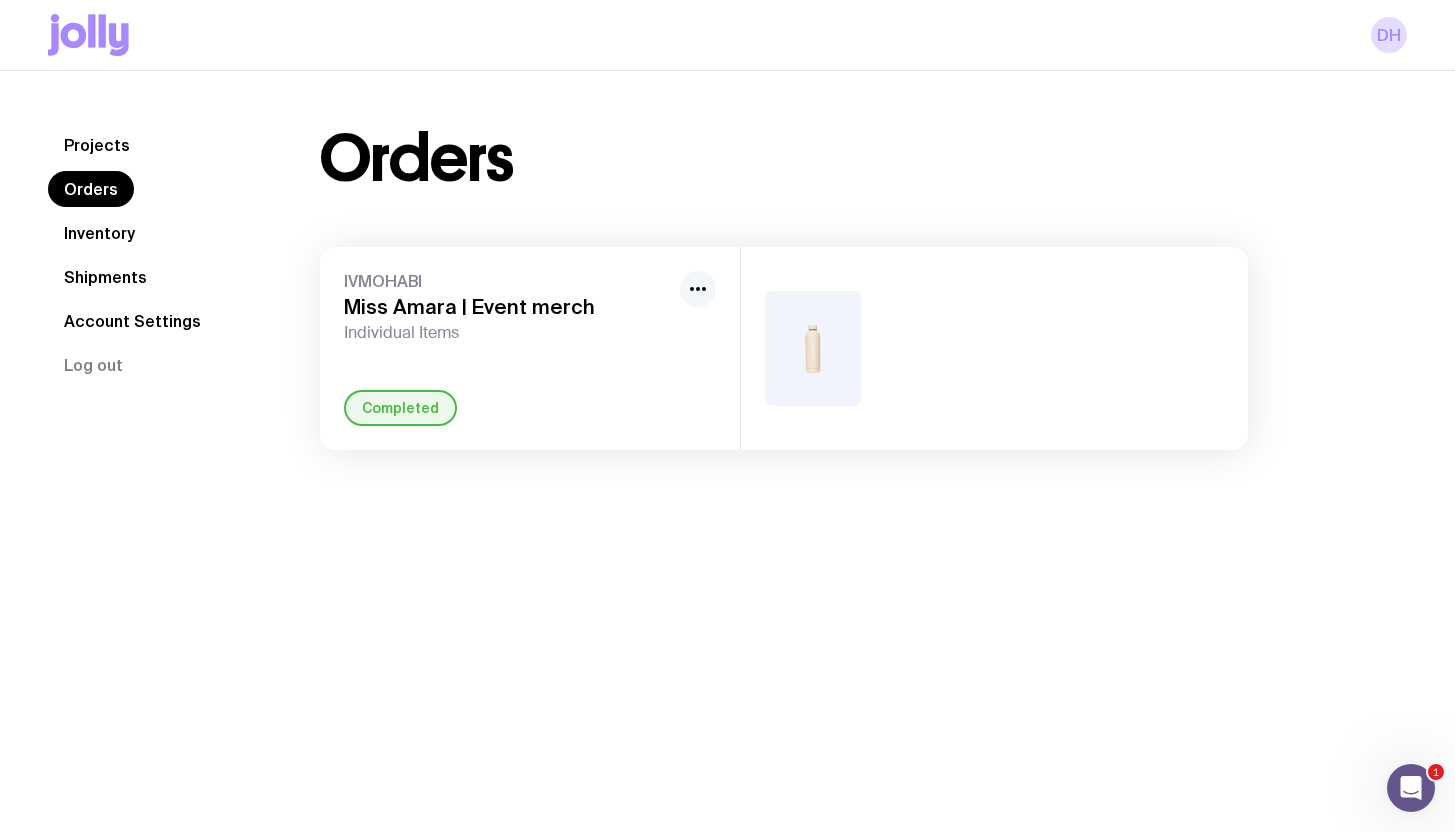click 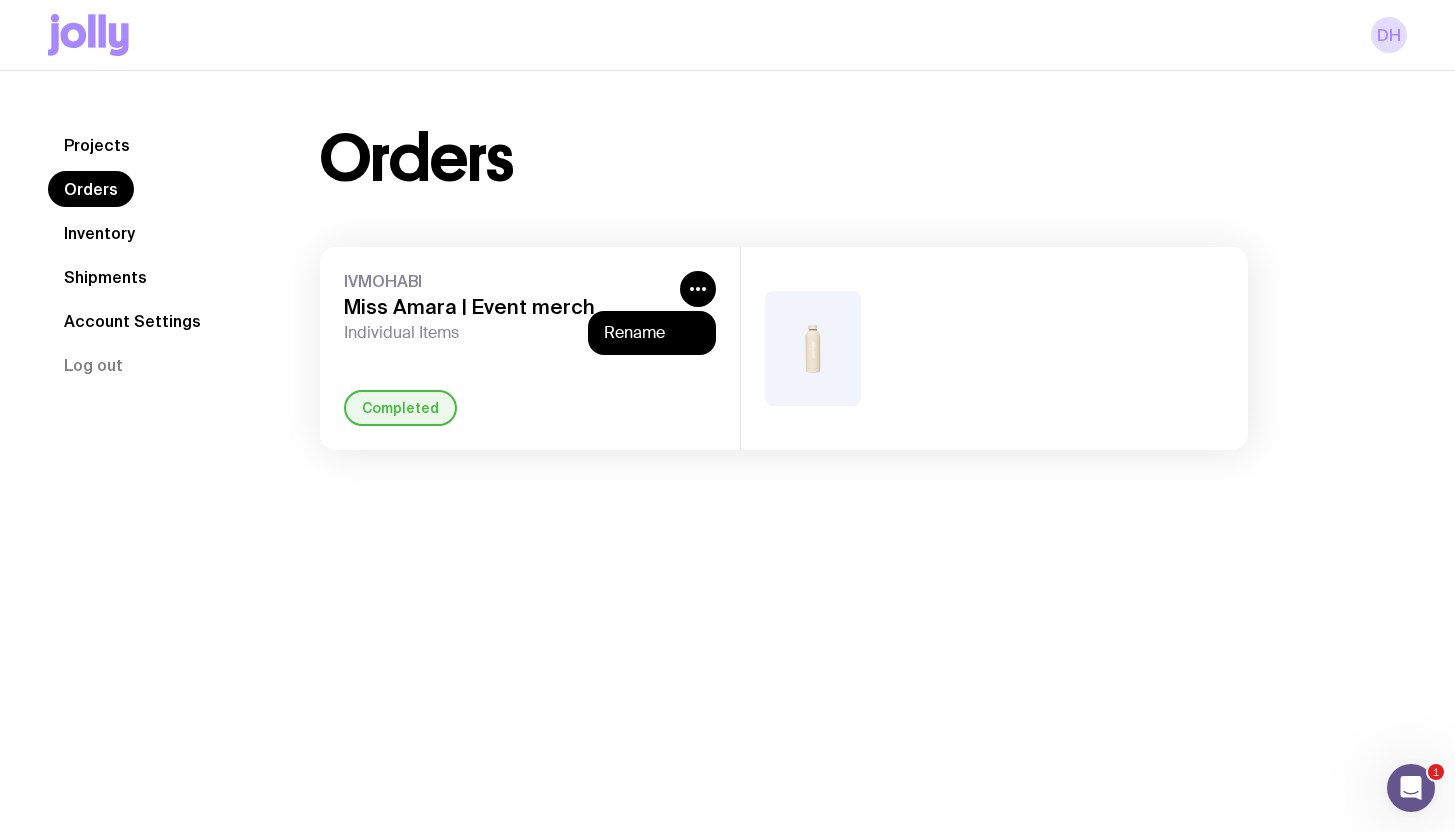 click on "IVMOHABI [FIRST] | Event merch Individual Items Rename Completed" at bounding box center [530, 348] 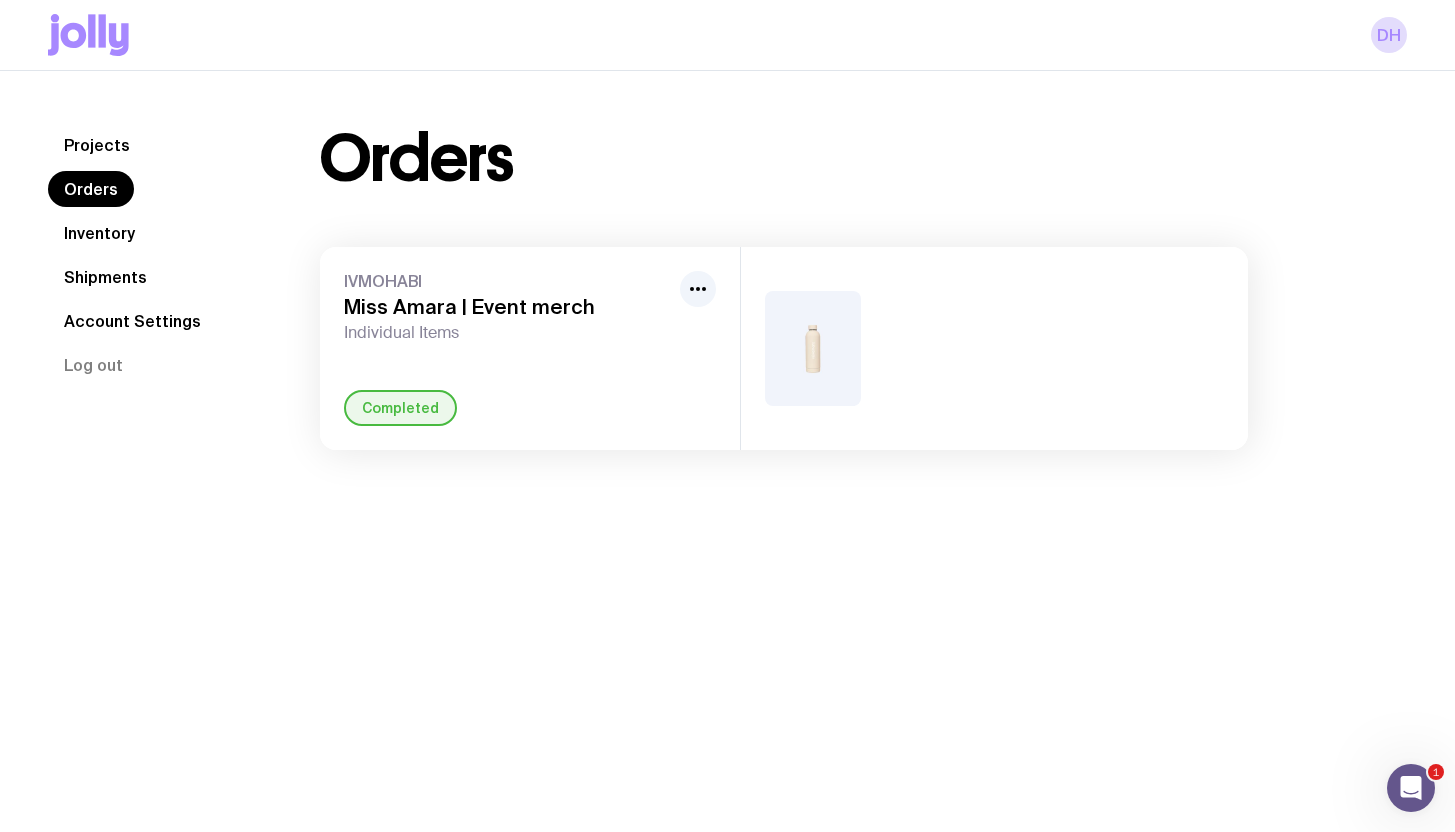 click on "Completed" at bounding box center (400, 408) 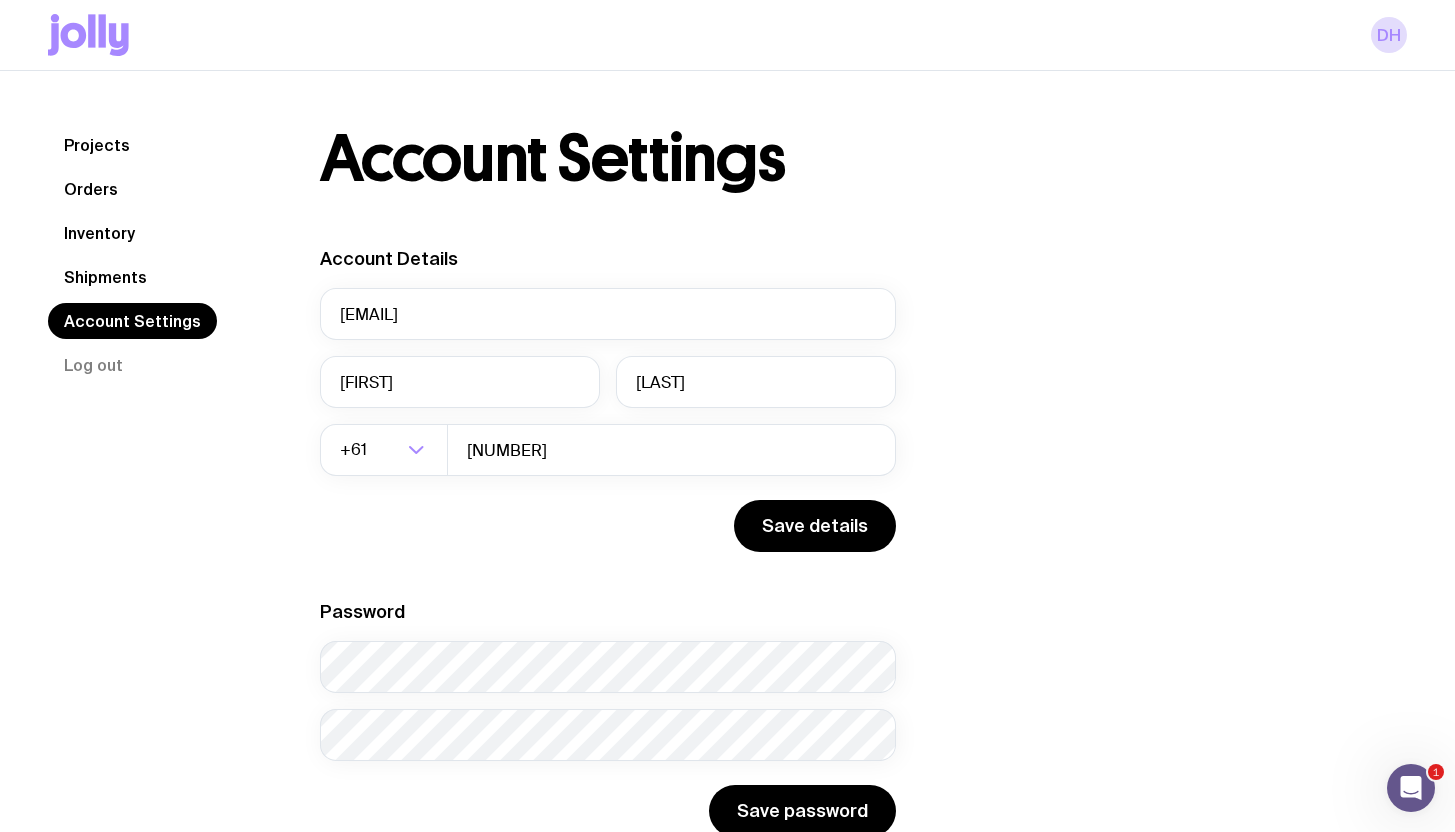 click on "Inventory" 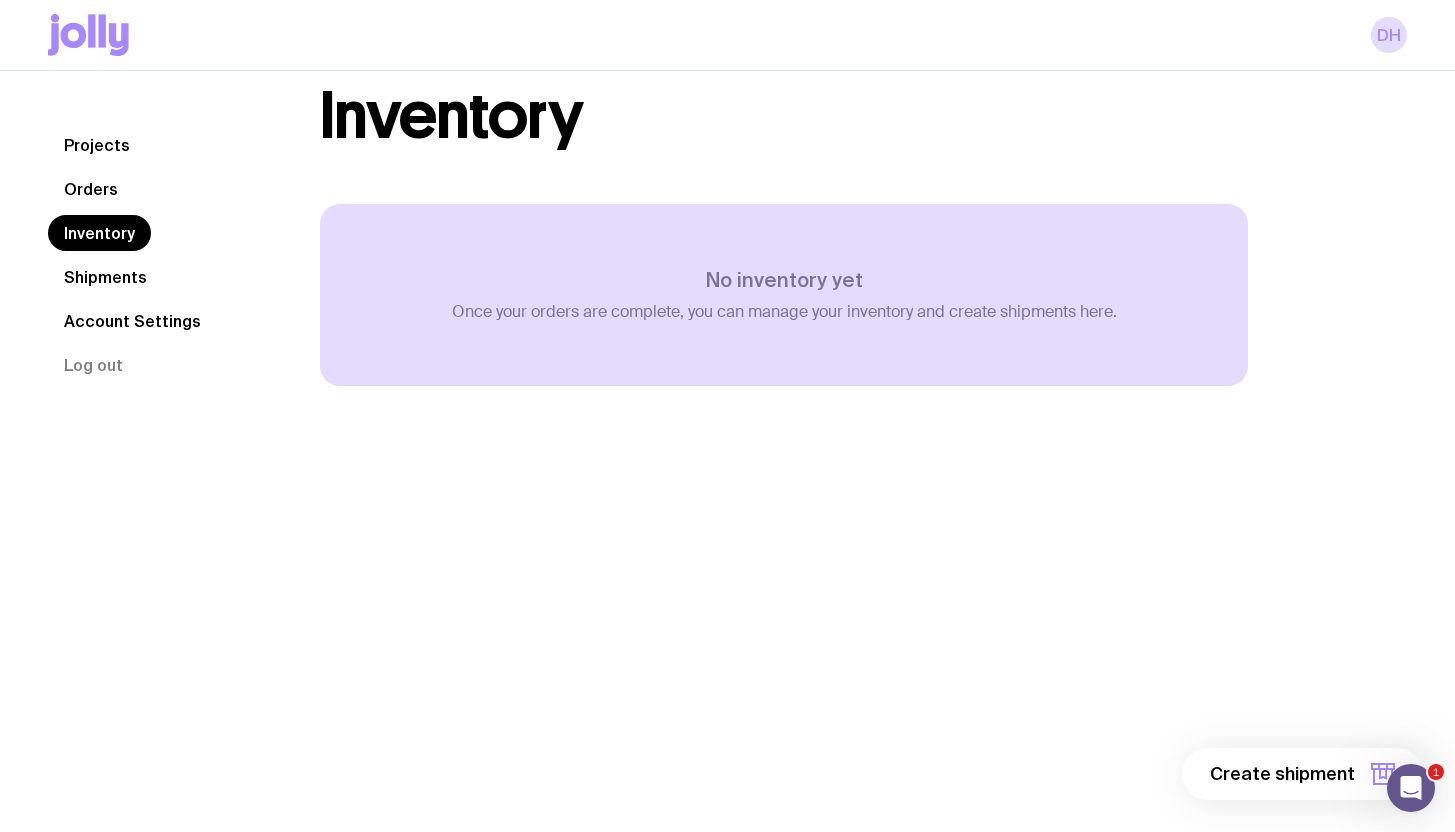 scroll, scrollTop: 0, scrollLeft: 0, axis: both 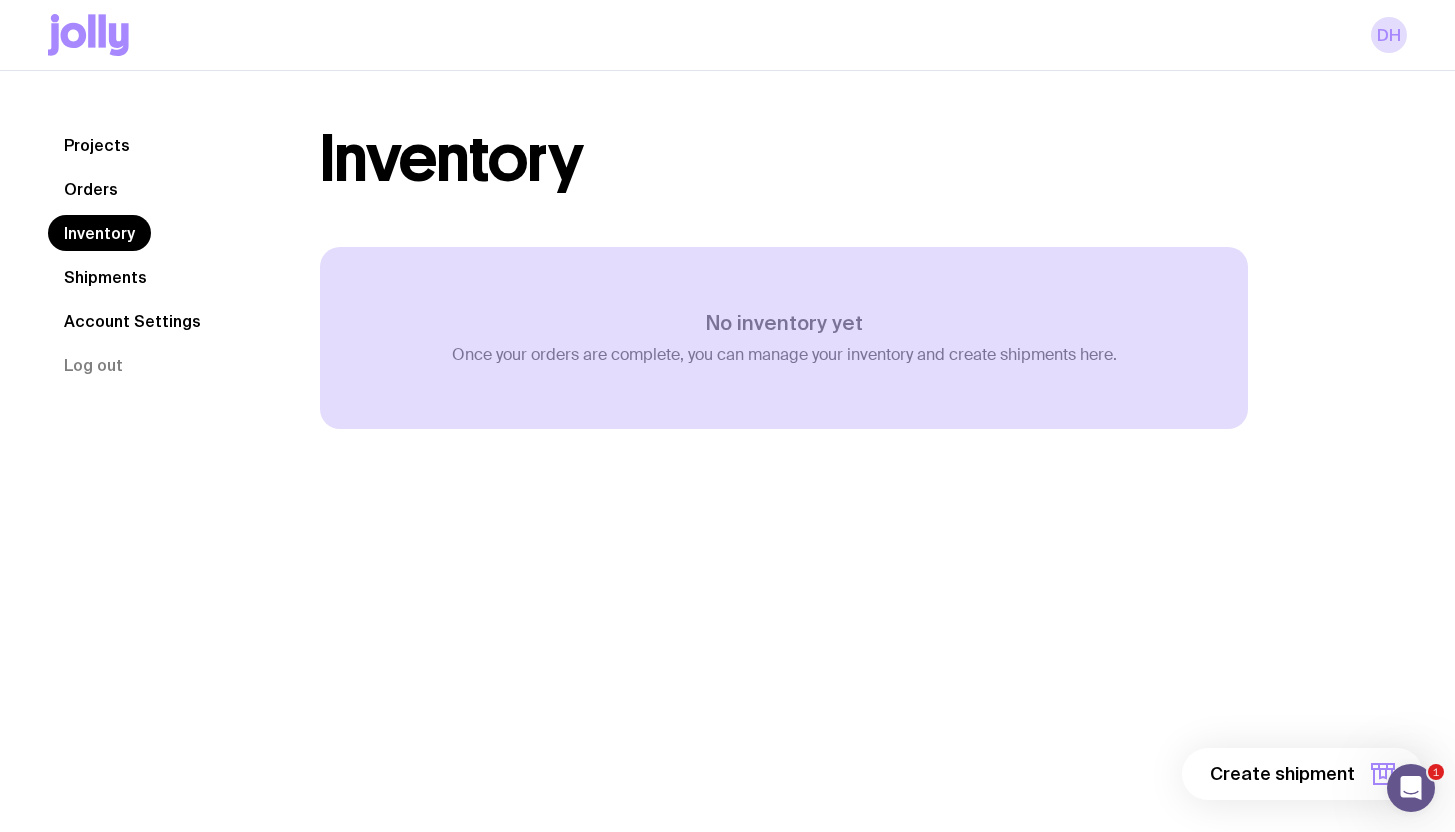 click on "Orders" 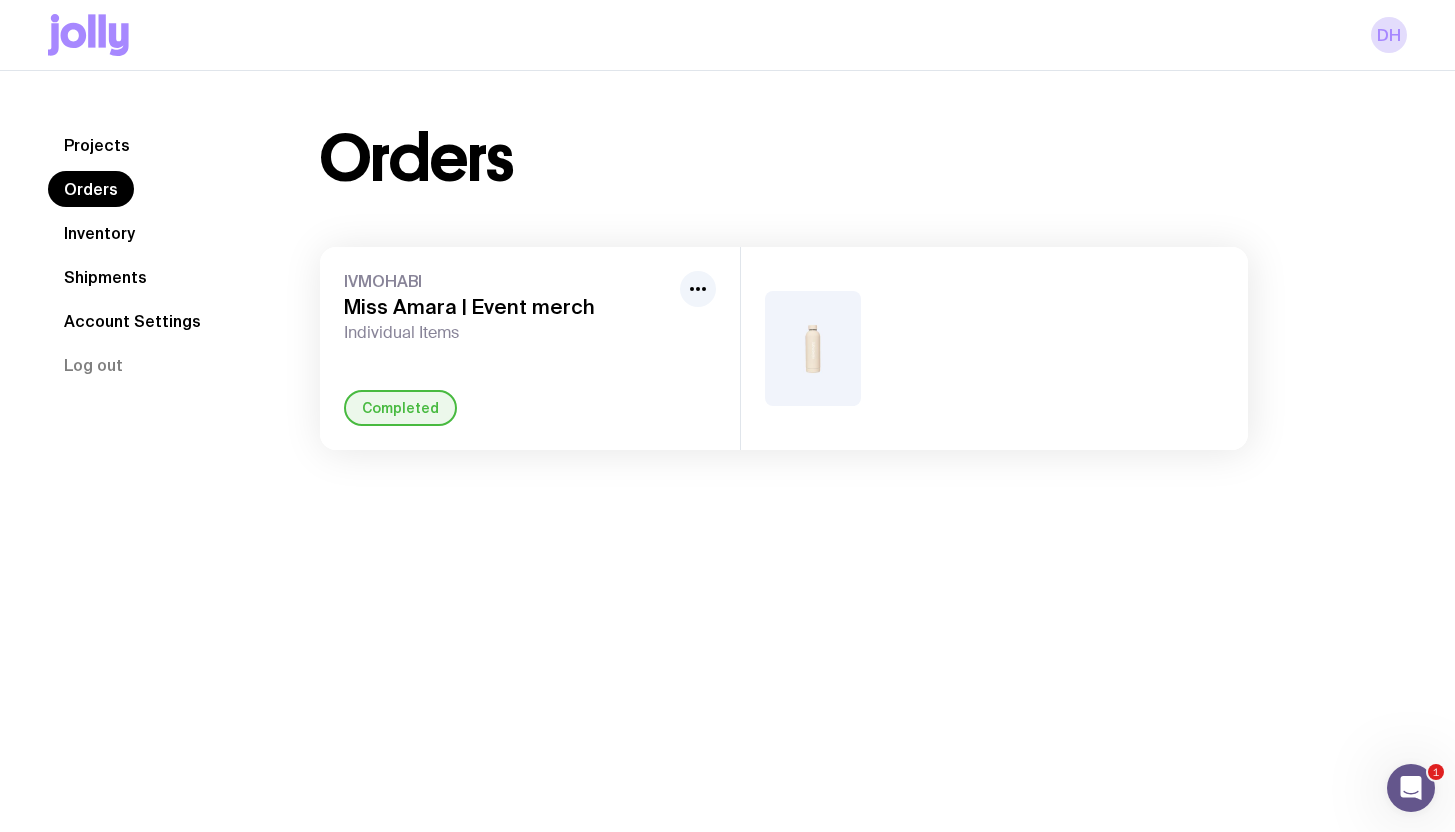 click at bounding box center [813, 348] 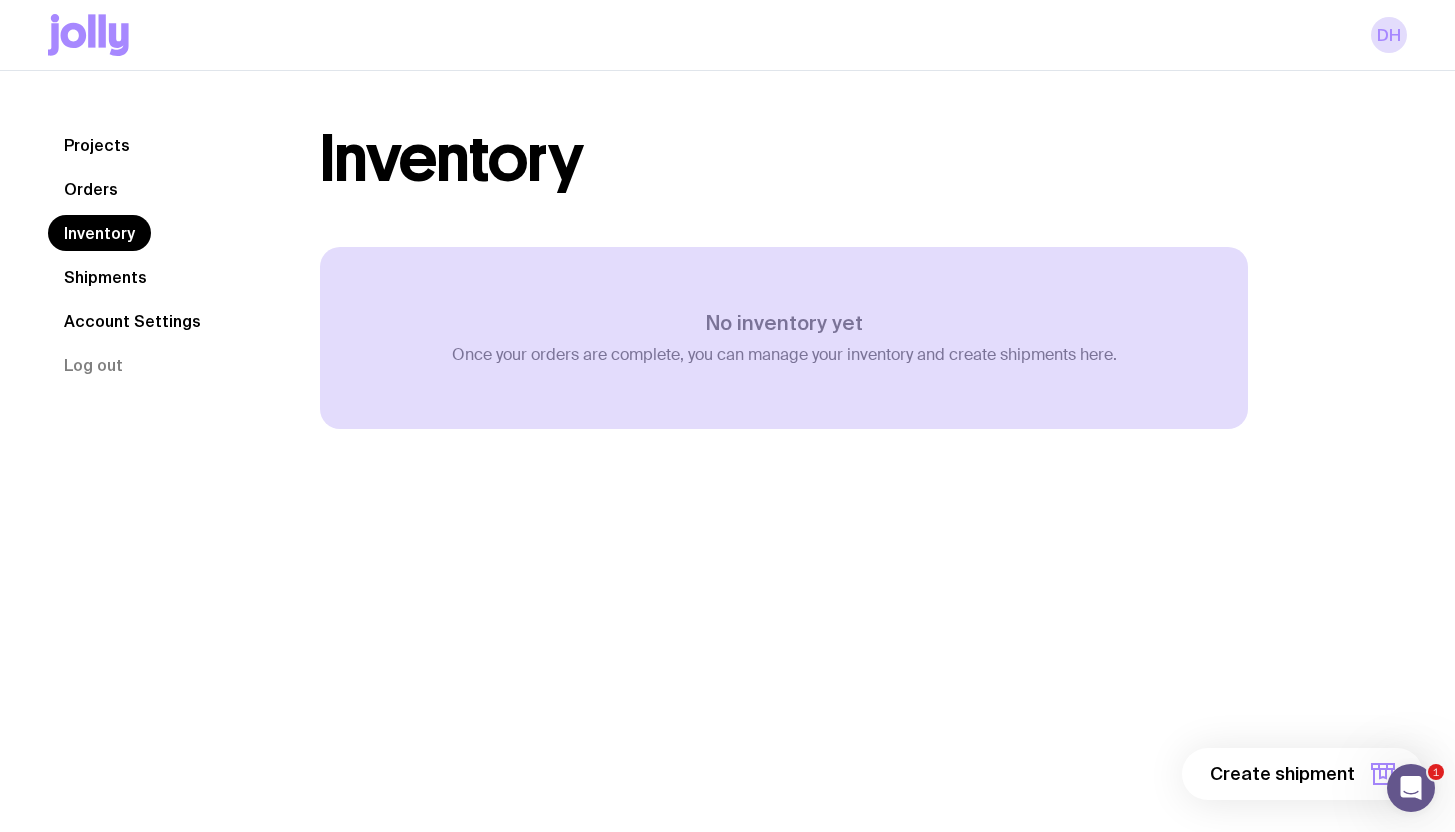 click on "Projects" 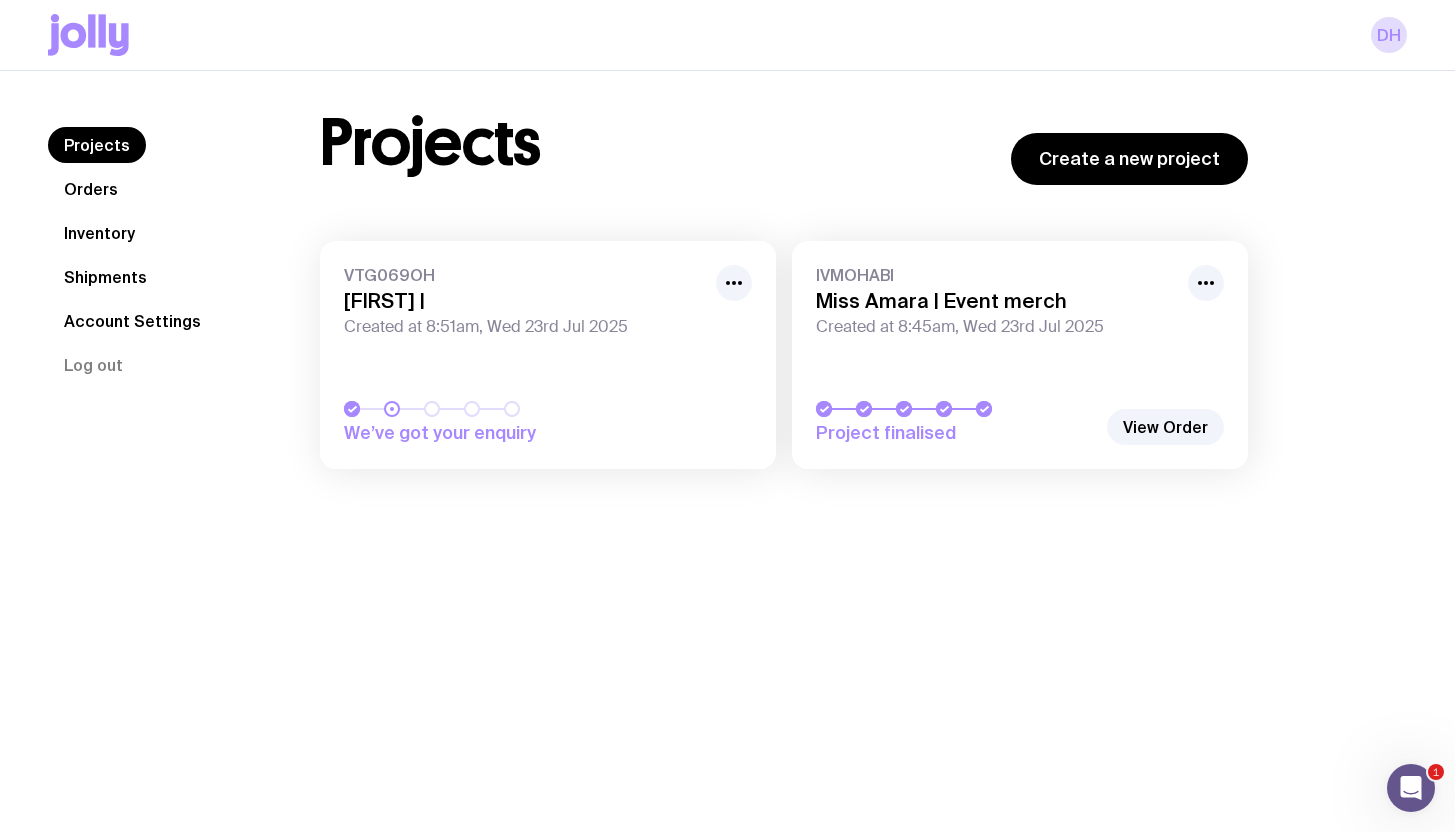 scroll, scrollTop: 33, scrollLeft: 0, axis: vertical 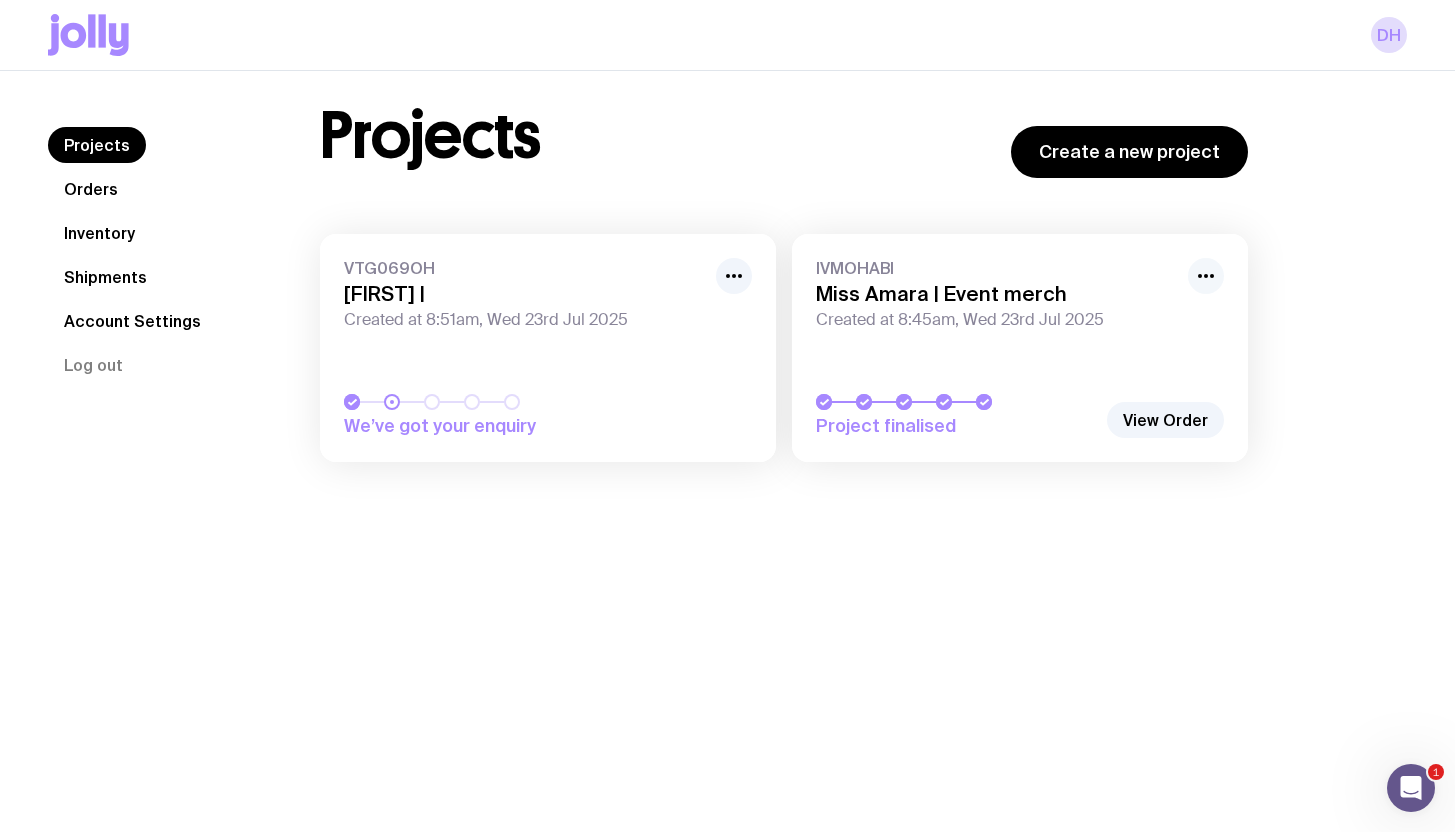 click 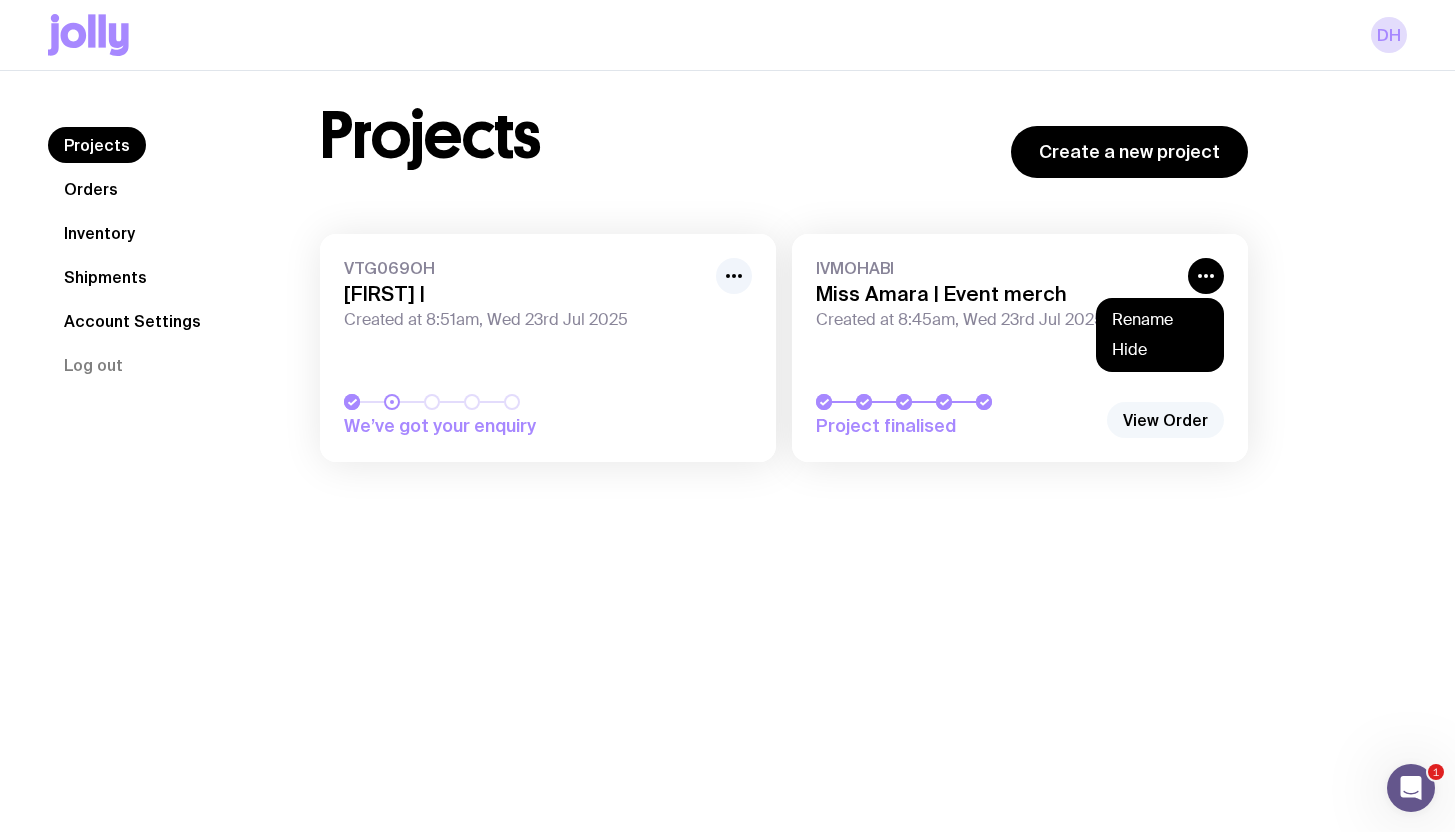 click on "View Order" at bounding box center [1165, 420] 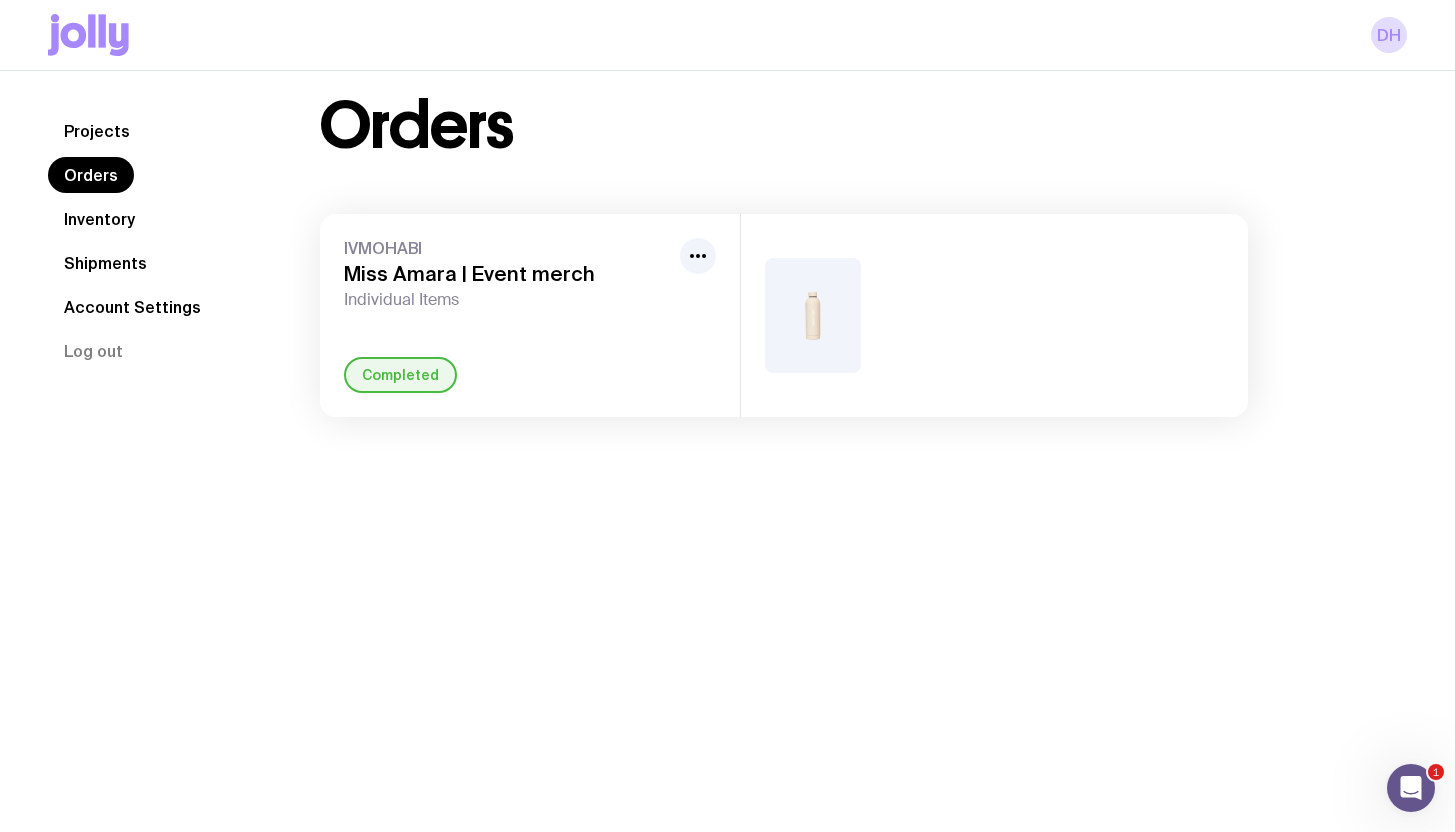 scroll, scrollTop: 0, scrollLeft: 0, axis: both 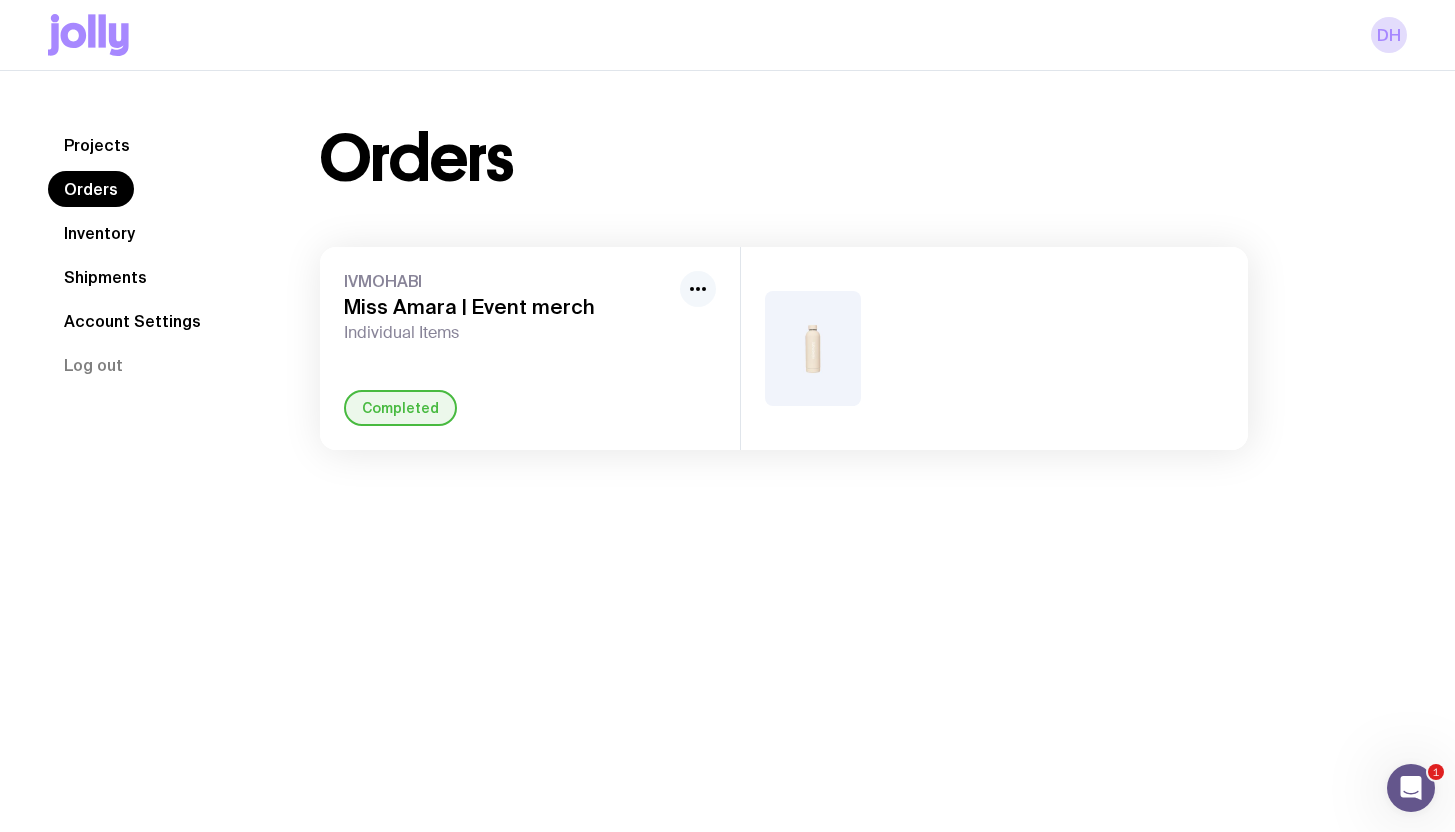 click 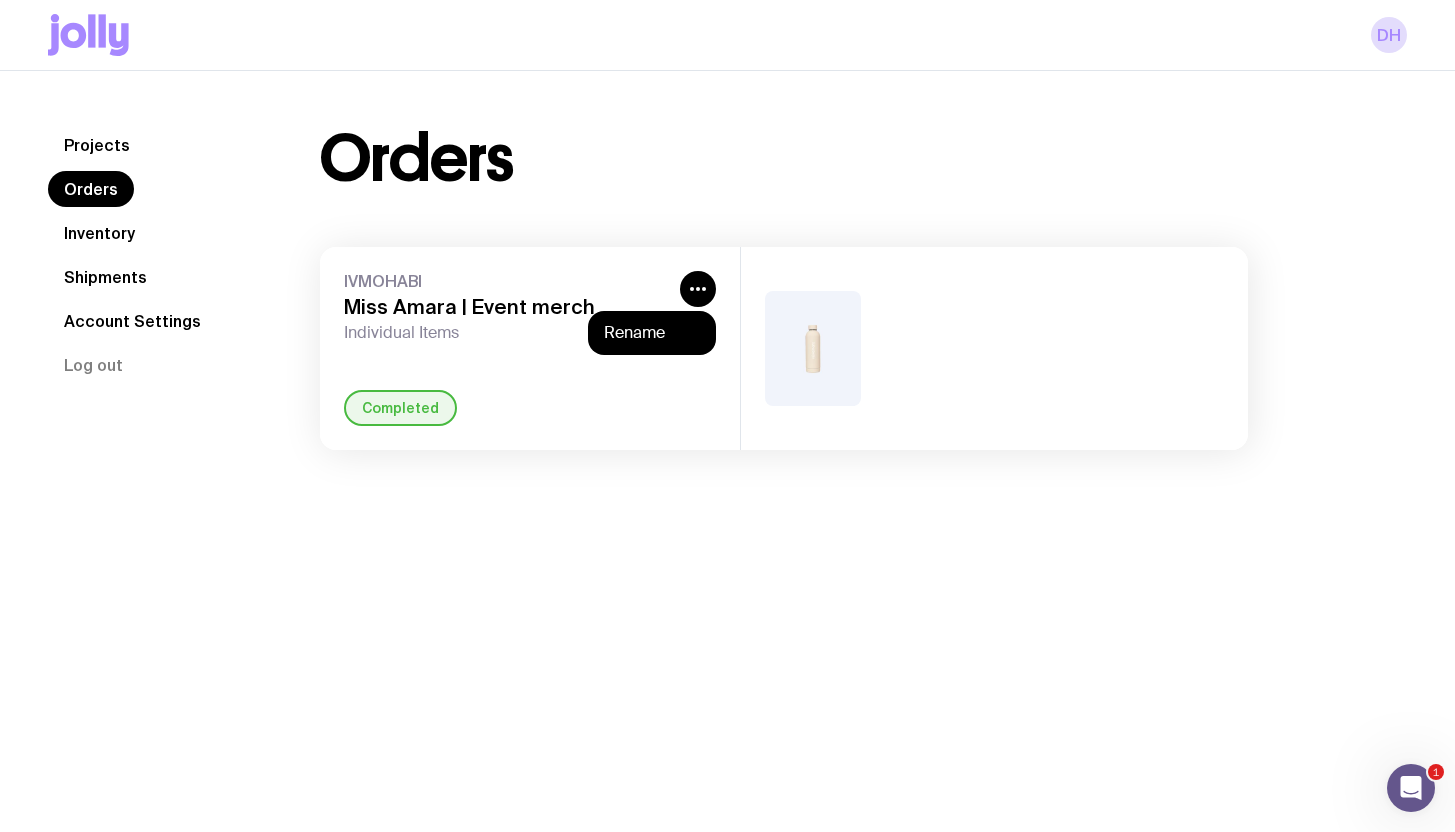 click at bounding box center (813, 348) 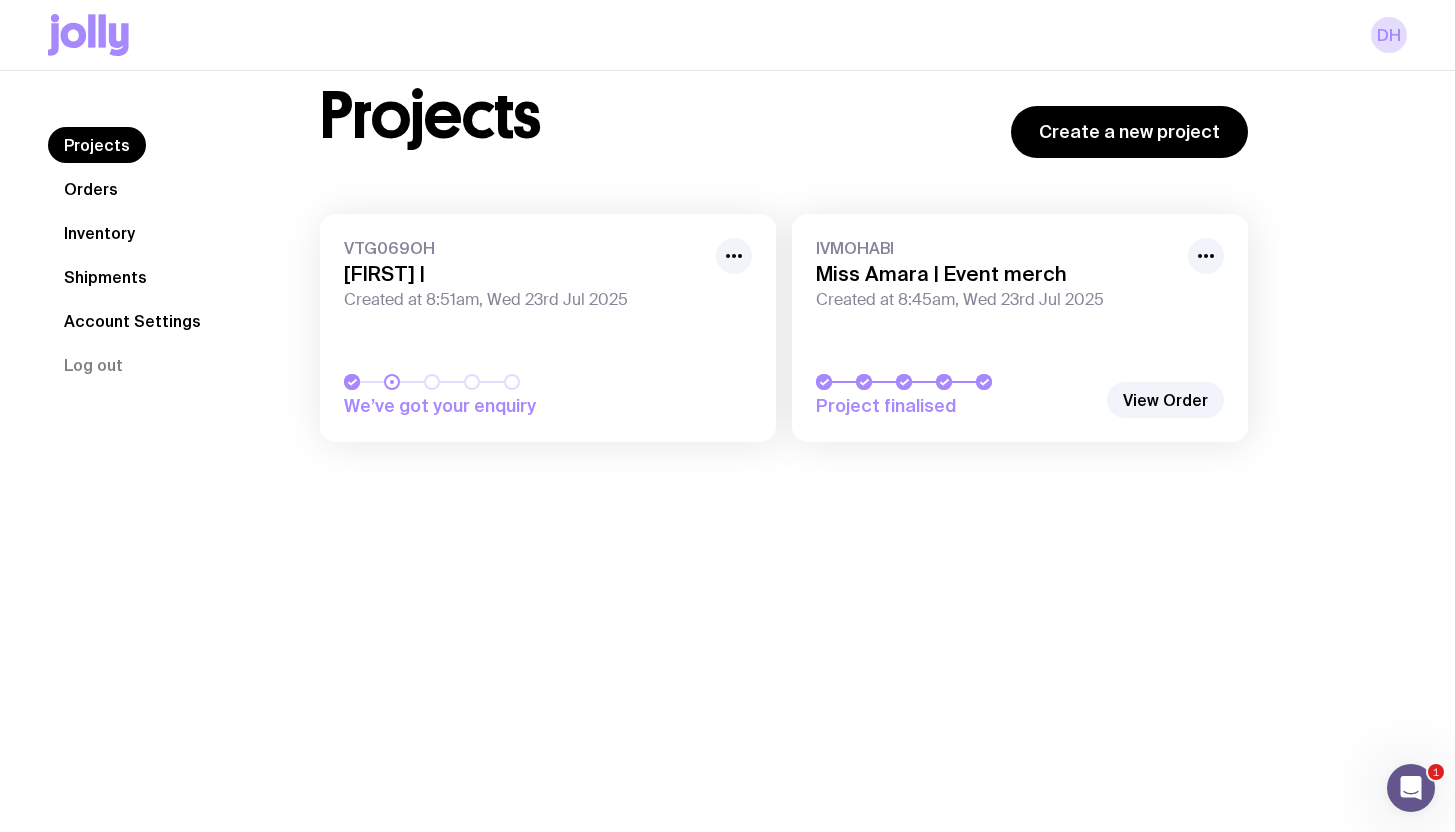 scroll, scrollTop: 55, scrollLeft: 0, axis: vertical 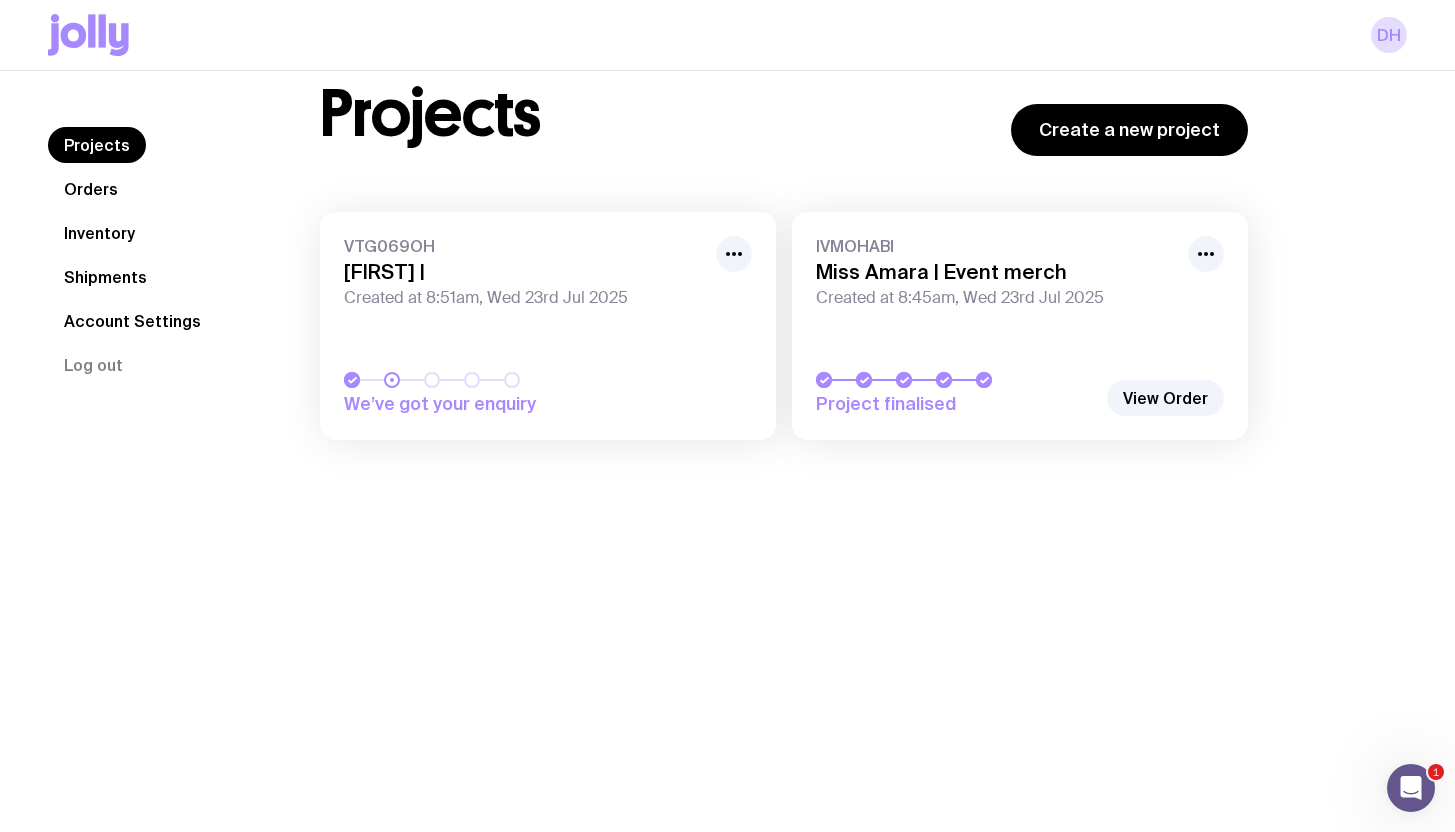 click on "IVMOHABI [FIRST] | Event merch Created at 8:45am, Wed 23rd Jul 2025 Project finalised" at bounding box center [1020, 326] 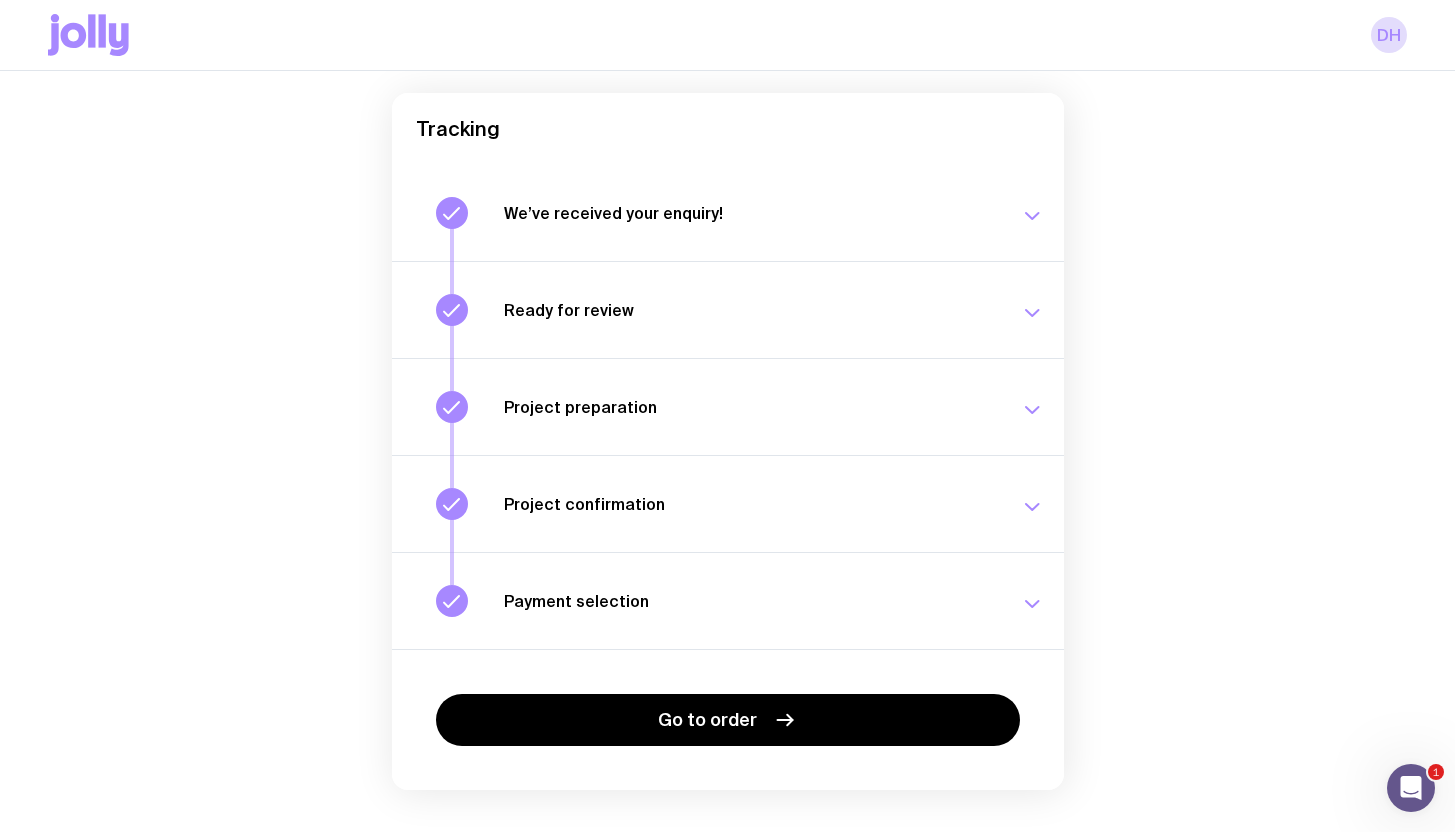 scroll, scrollTop: 208, scrollLeft: 0, axis: vertical 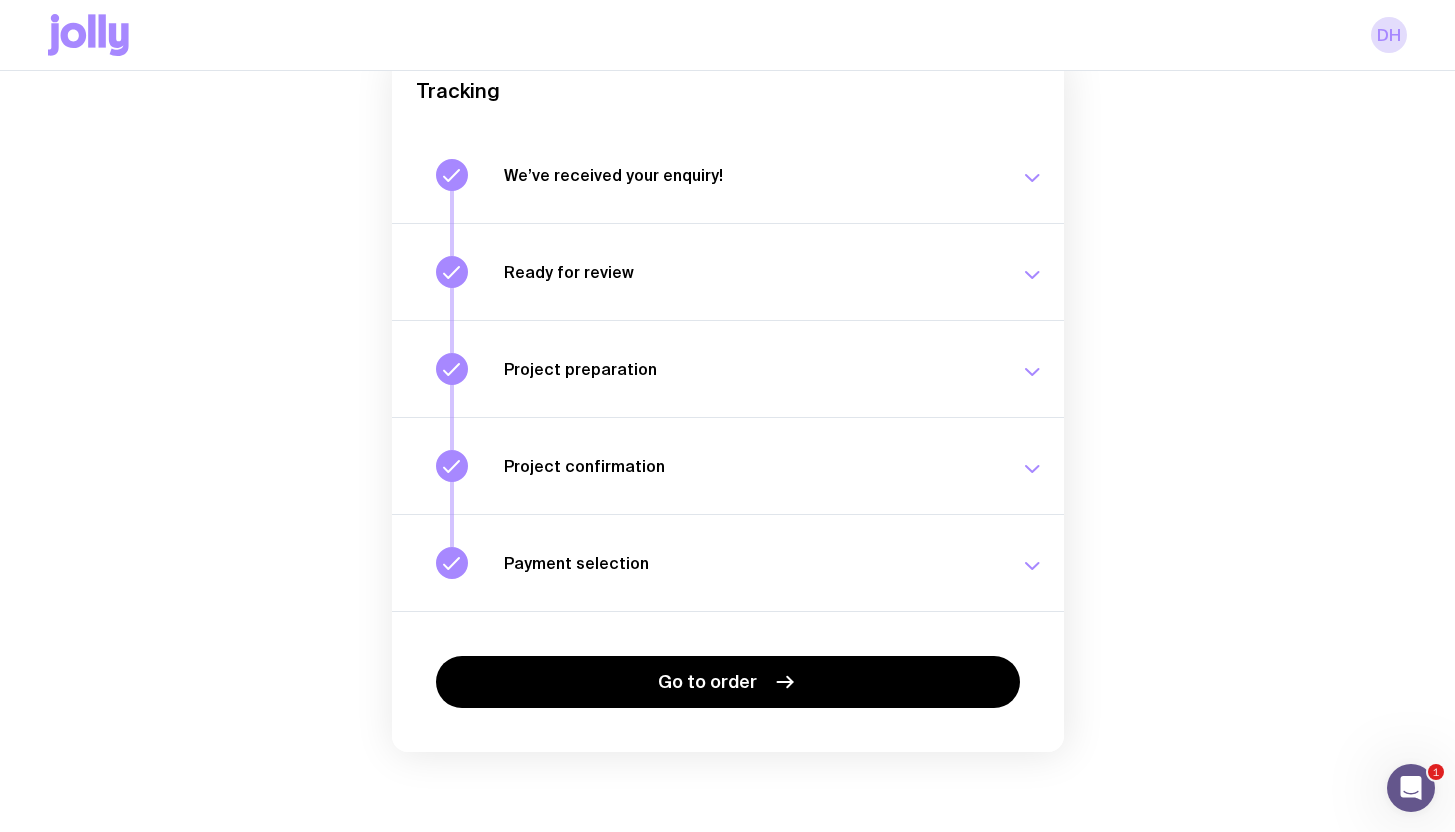 click 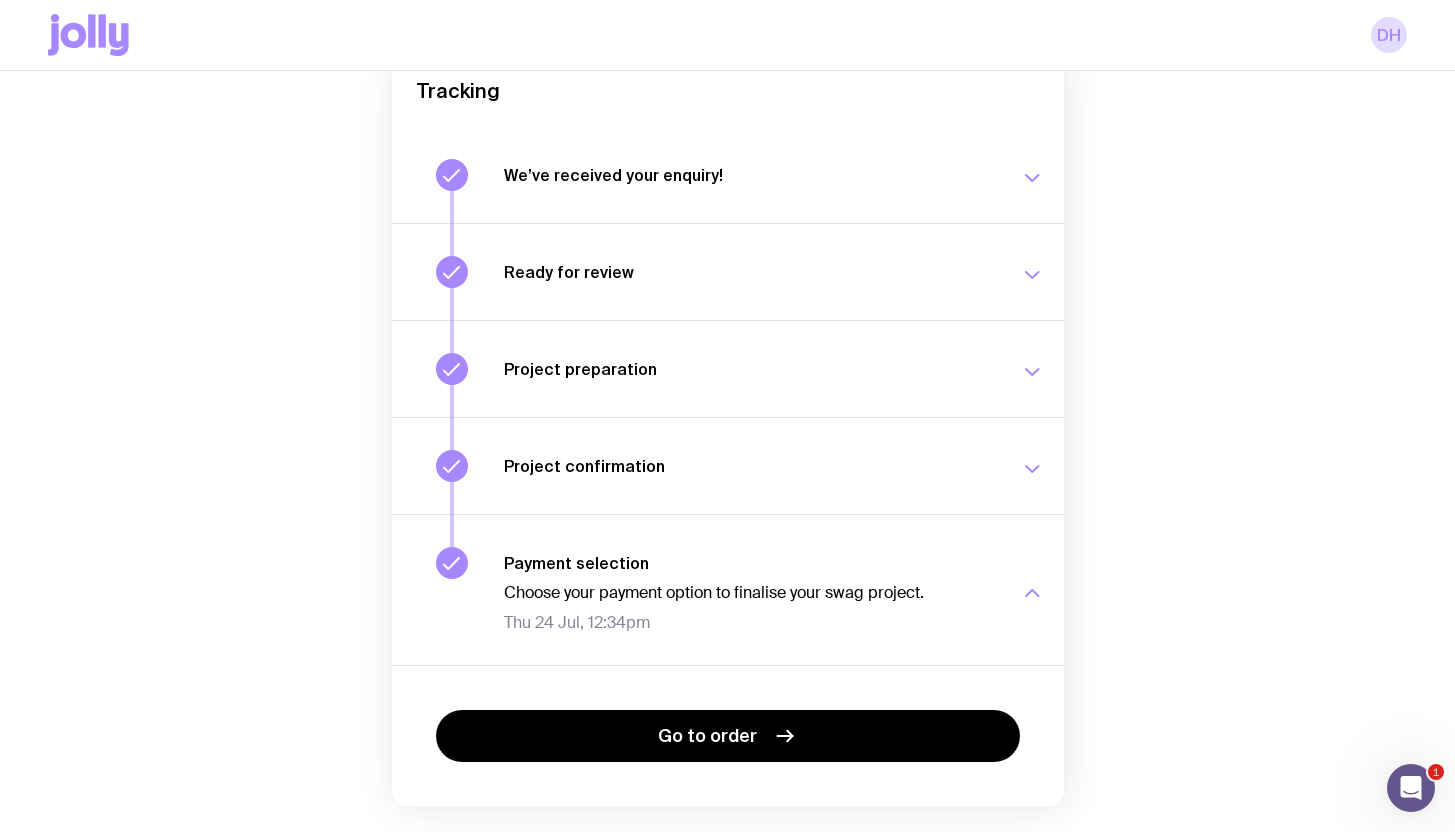 click at bounding box center (1032, 593) 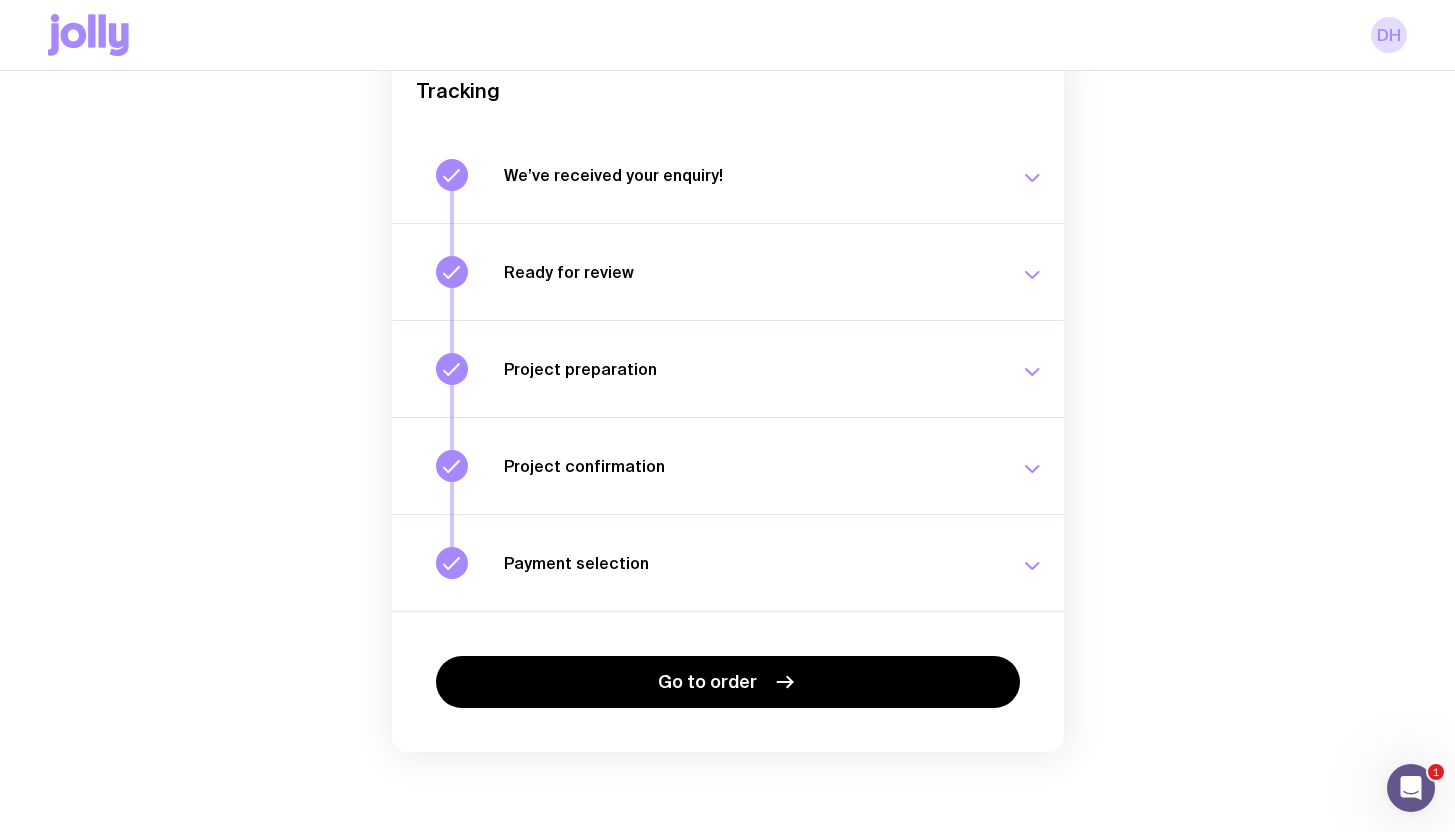 scroll, scrollTop: 0, scrollLeft: 0, axis: both 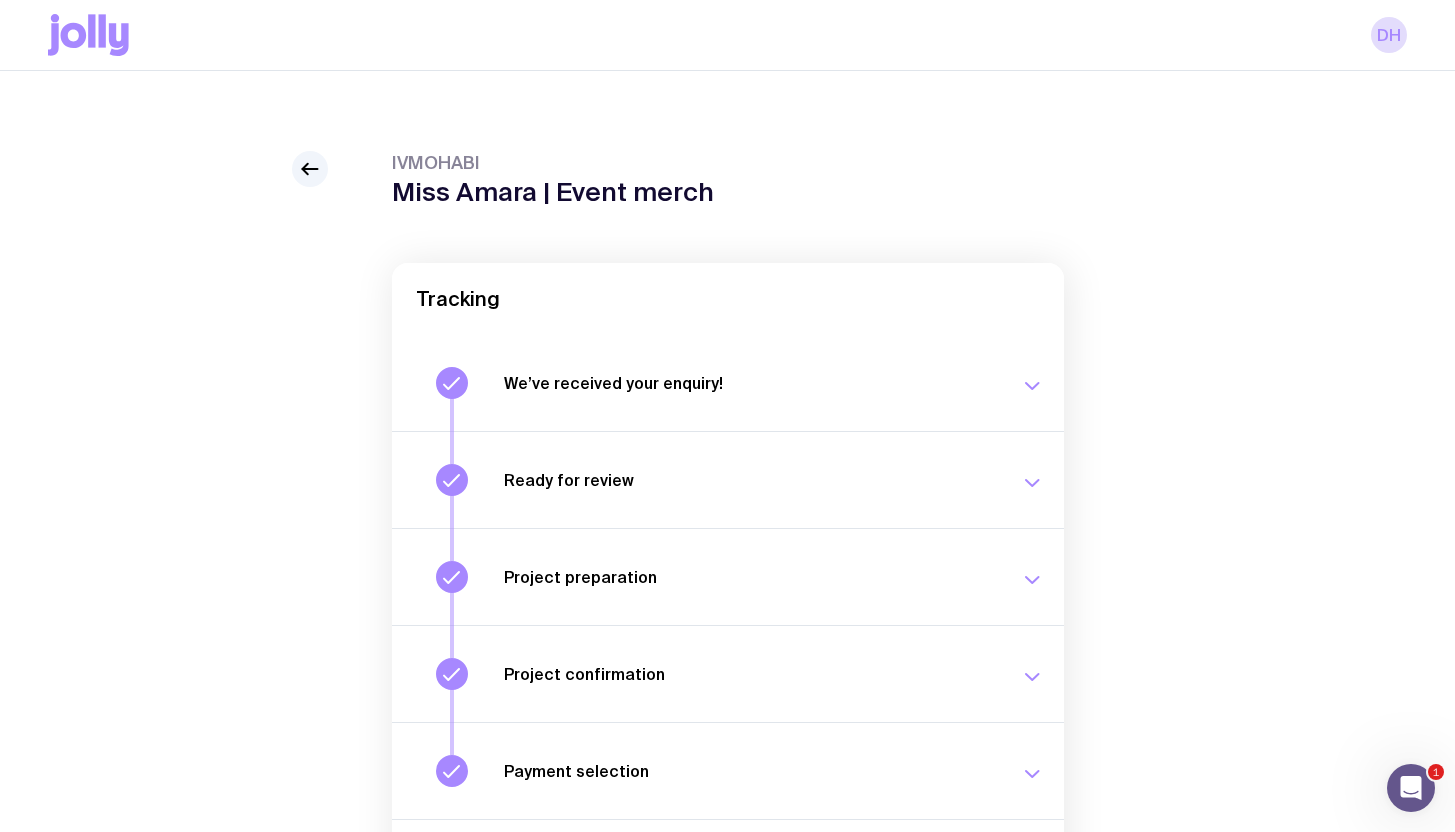 click at bounding box center (310, 169) 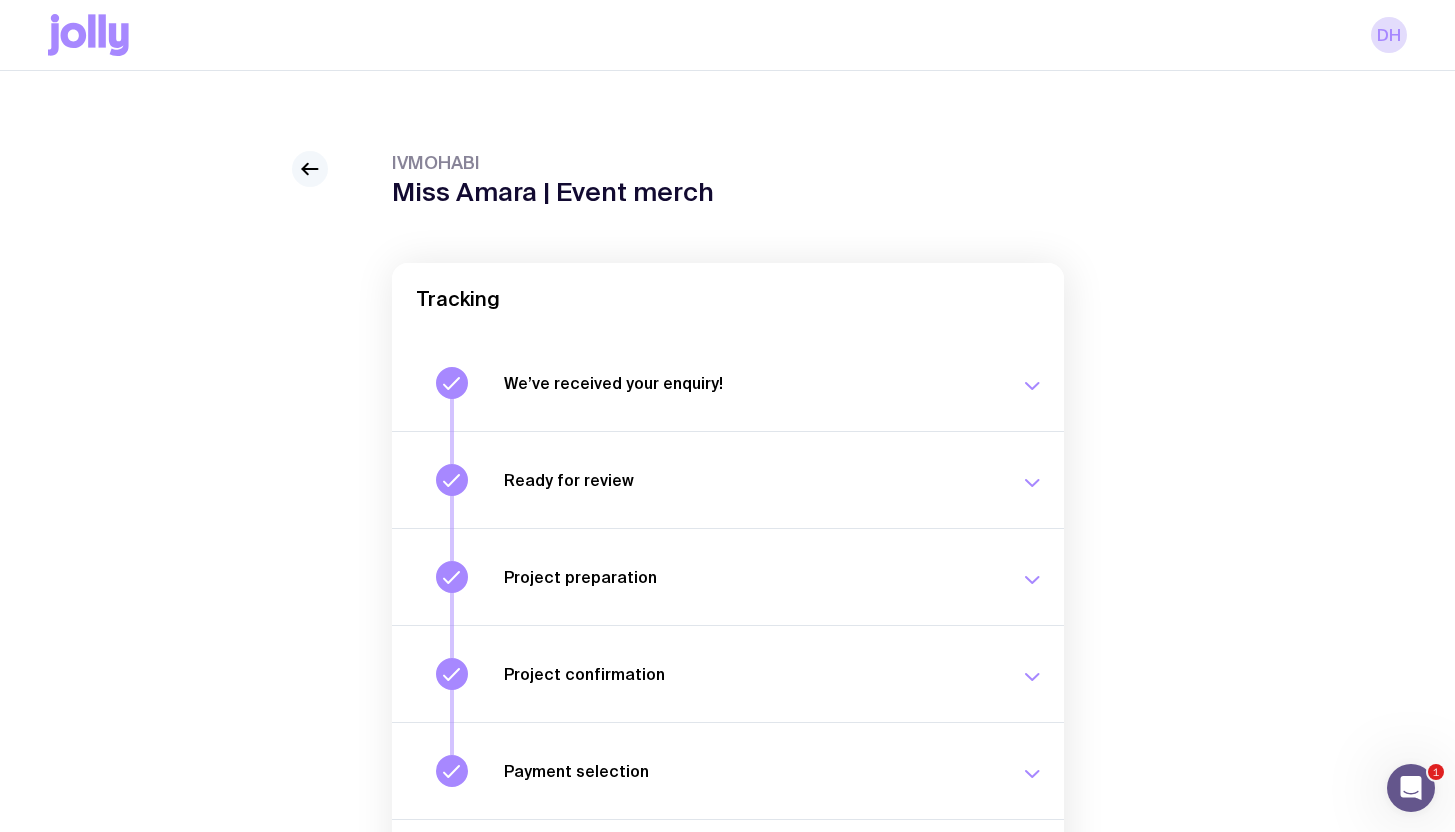 click 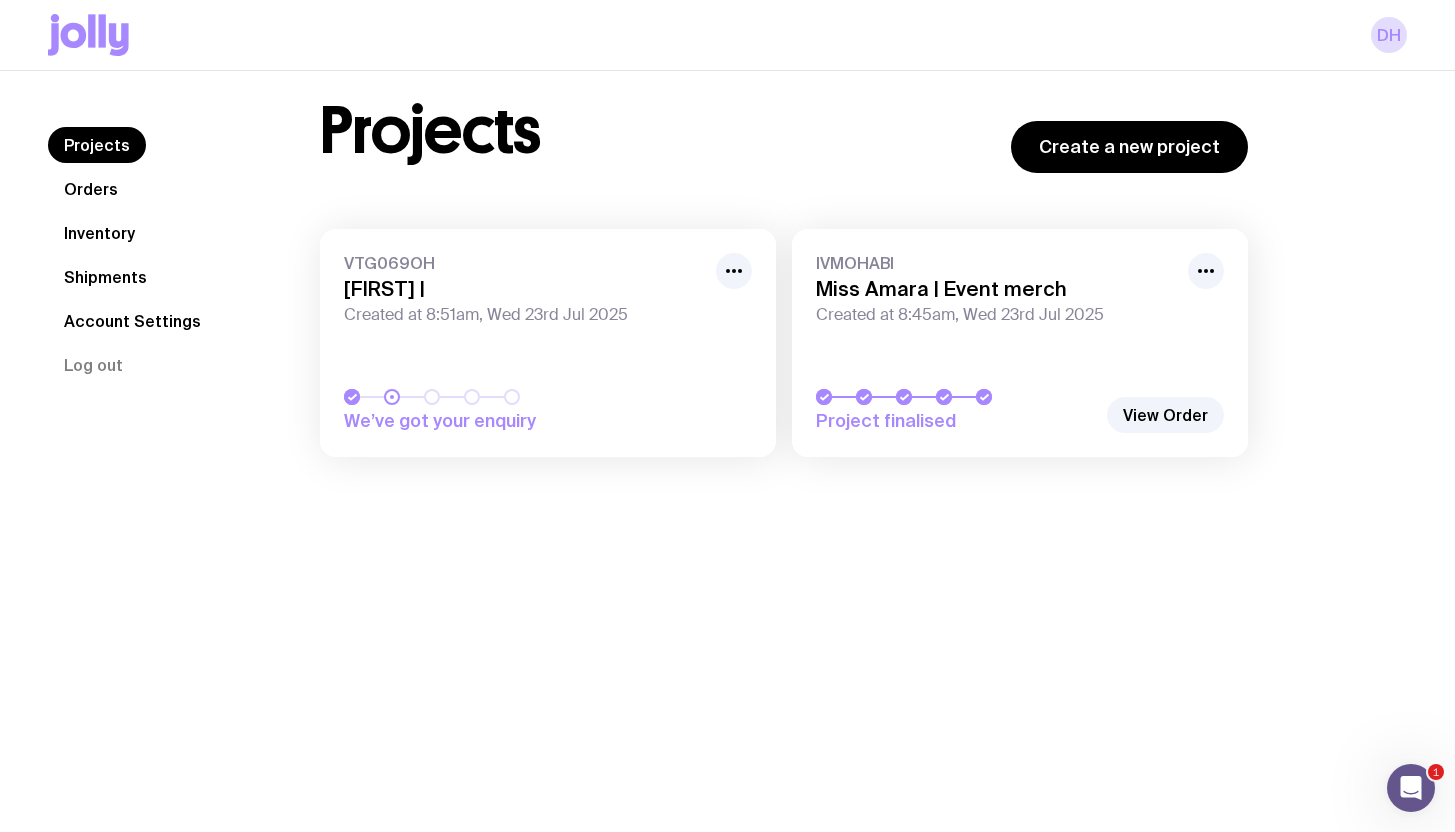 scroll, scrollTop: 0, scrollLeft: 0, axis: both 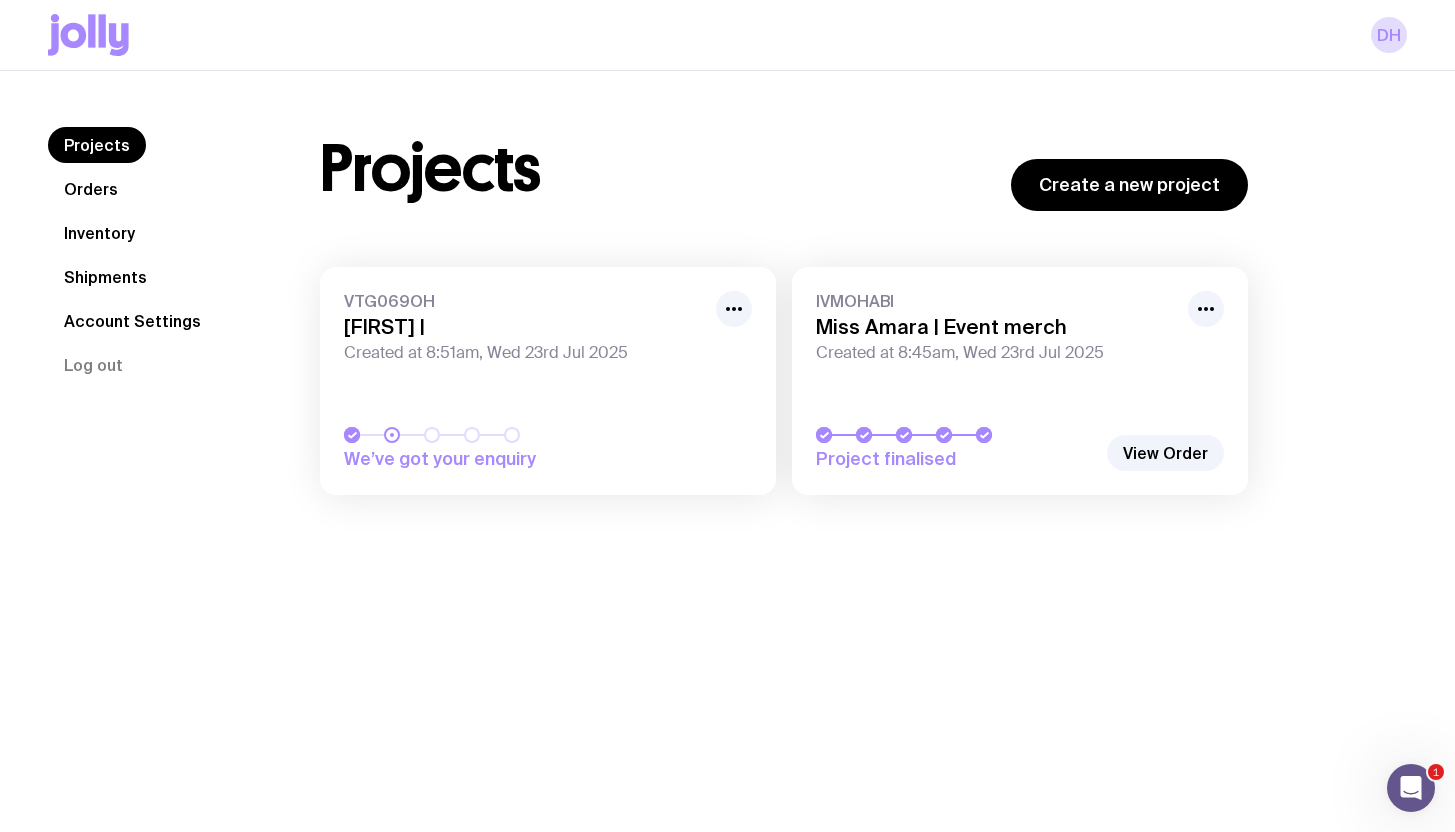 click on "Shipments" 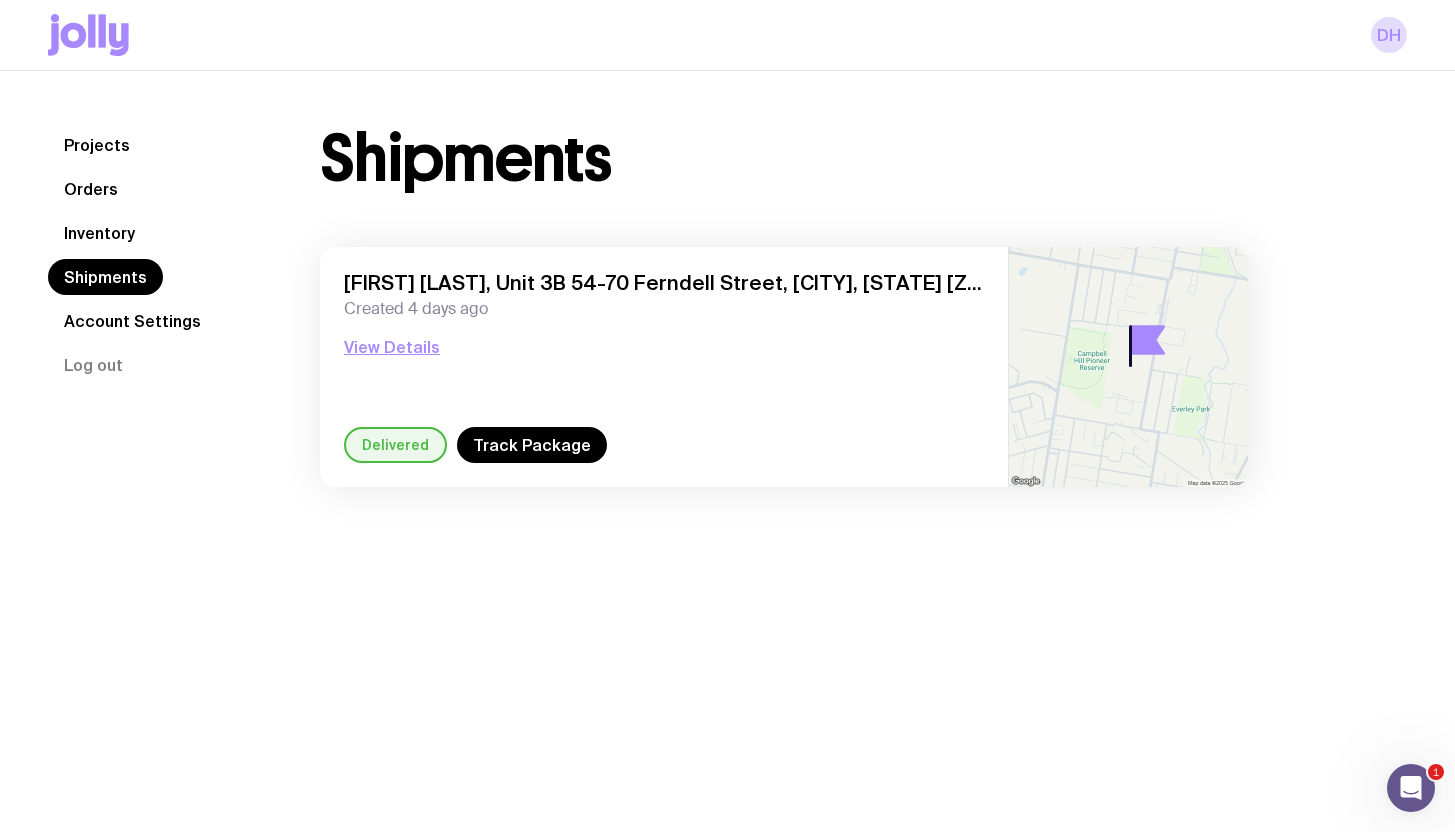 click on "Delivered" at bounding box center [395, 445] 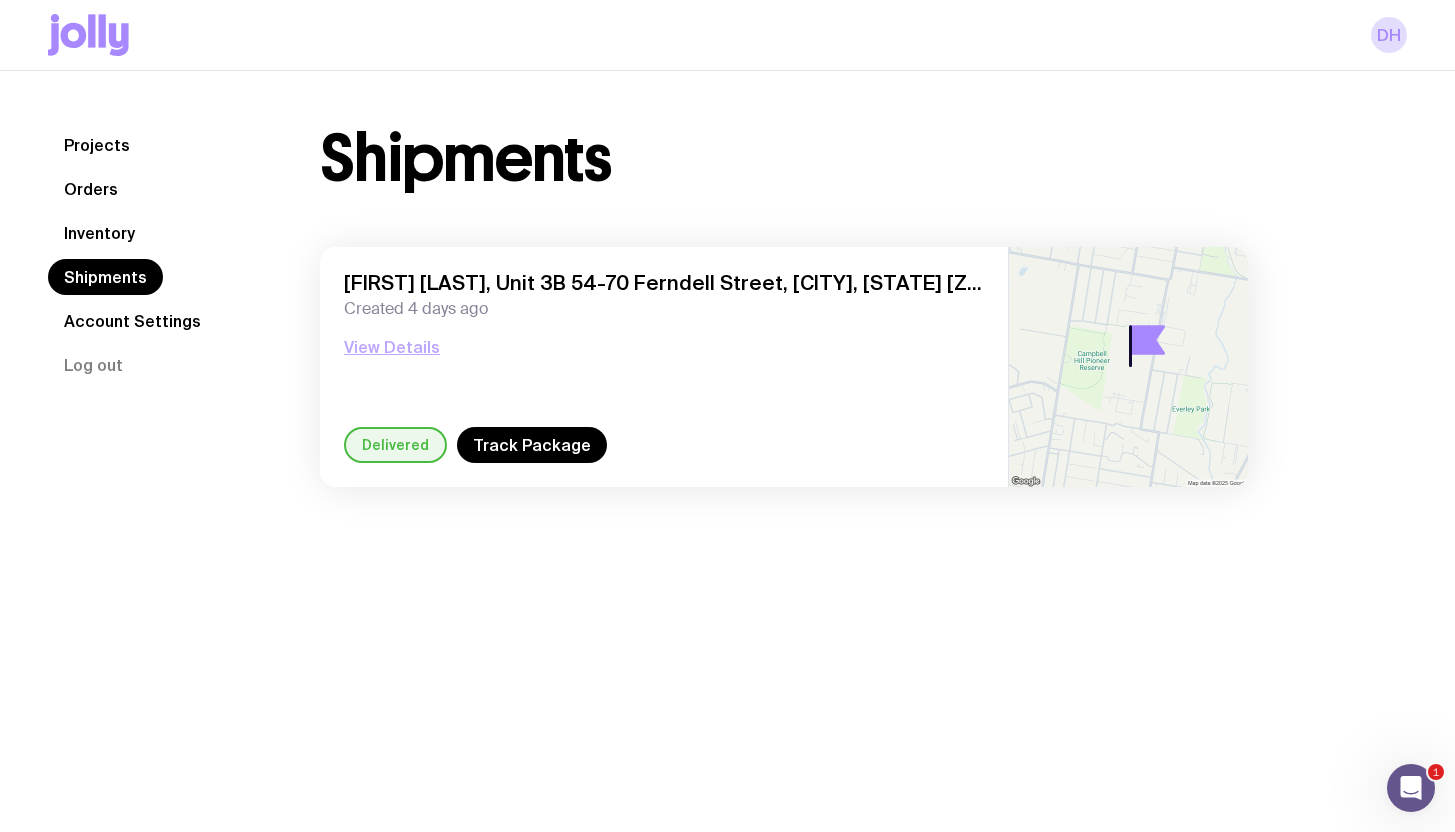 click on "View Details" at bounding box center [392, 347] 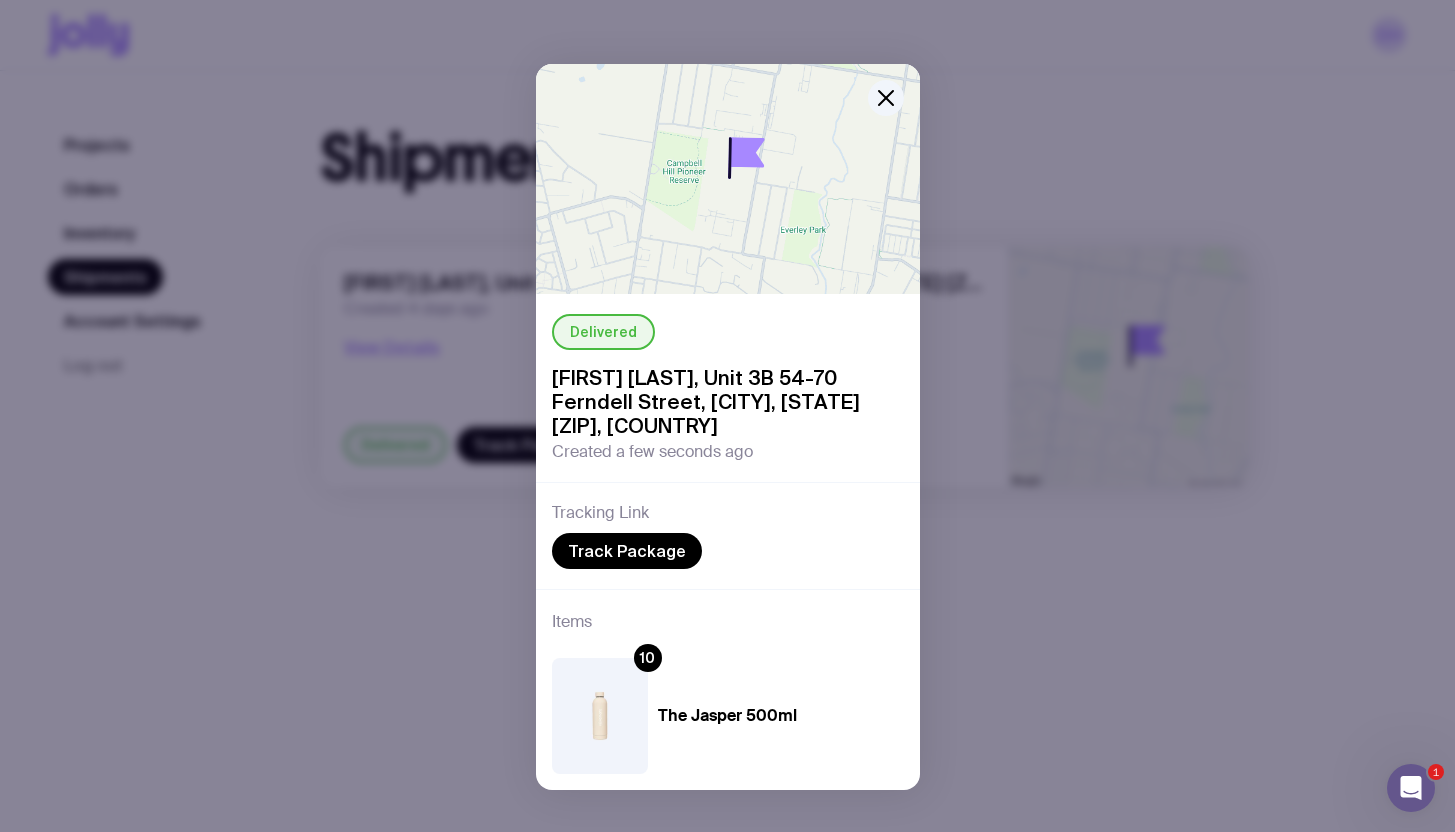 scroll, scrollTop: 63, scrollLeft: 0, axis: vertical 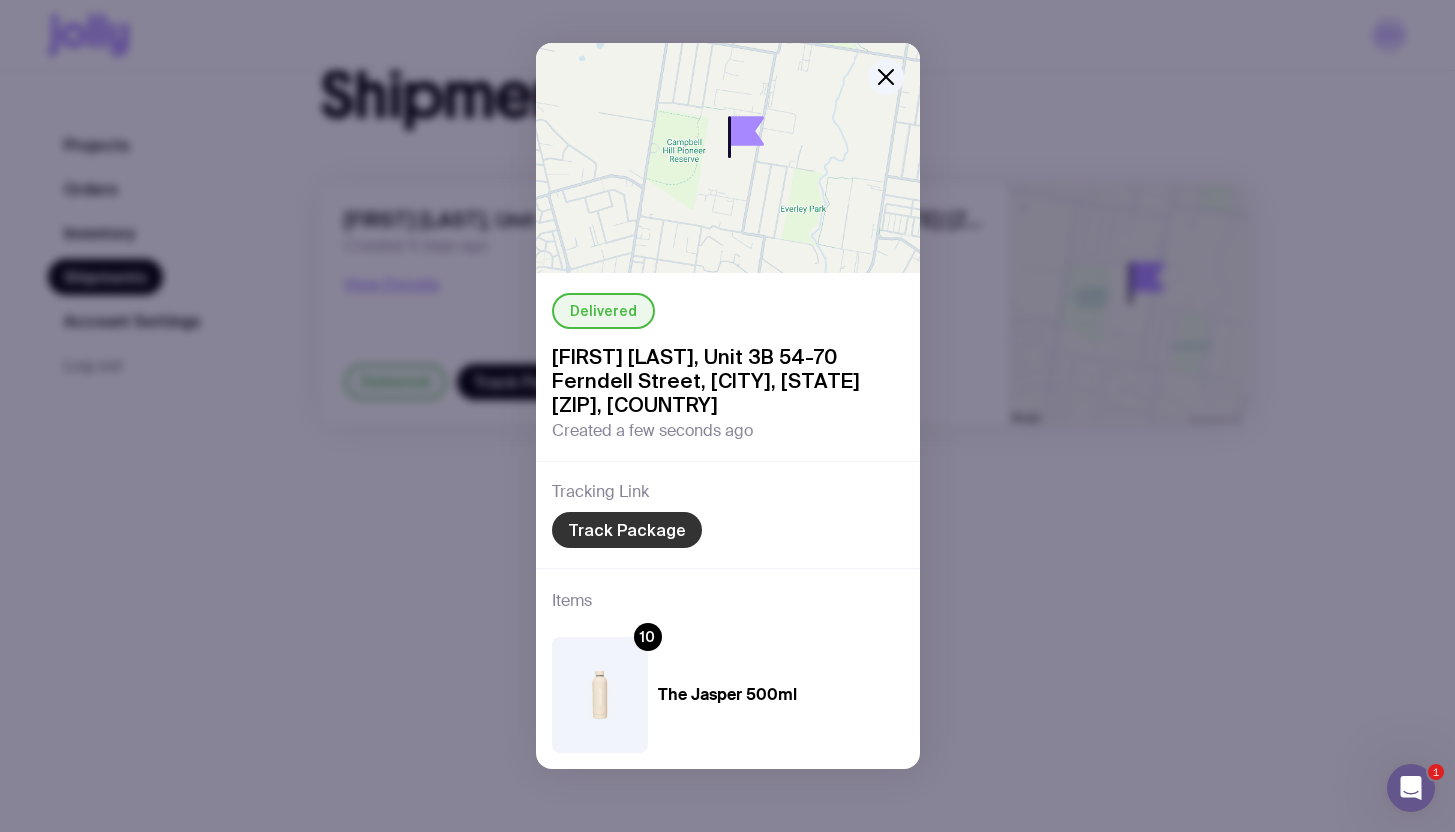 click on "Track Package" at bounding box center (627, 530) 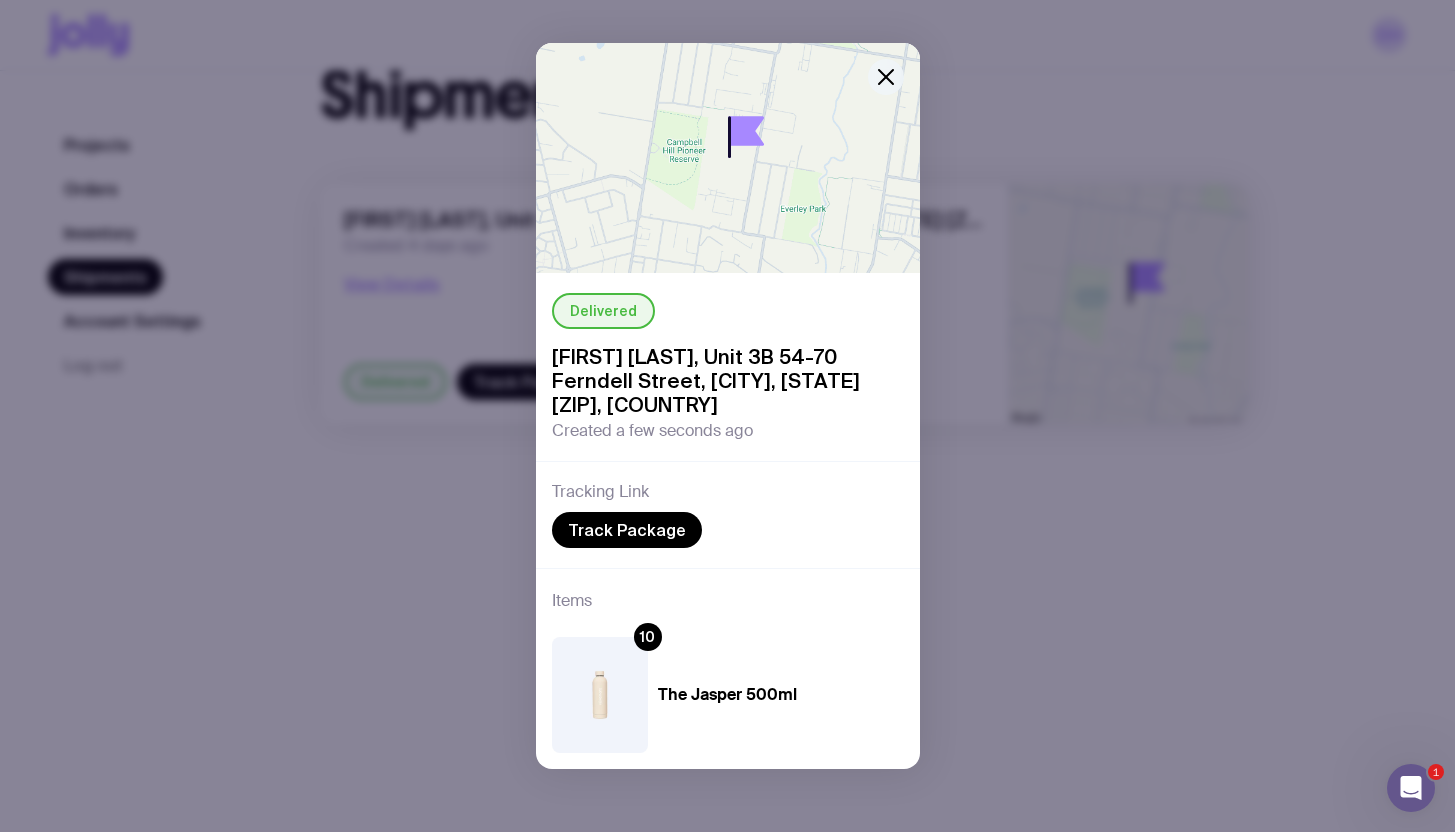 click 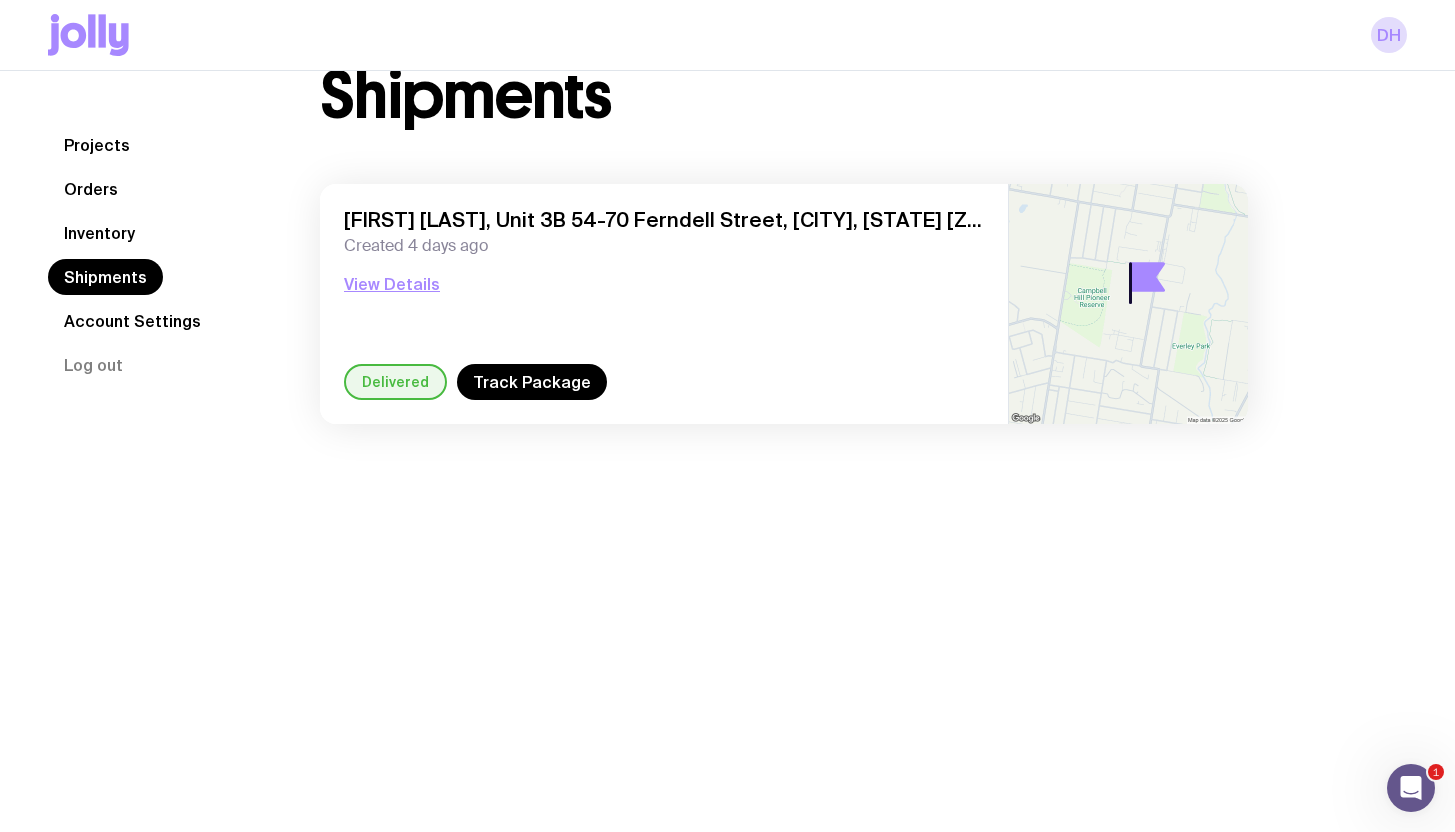 click on "Account Settings" 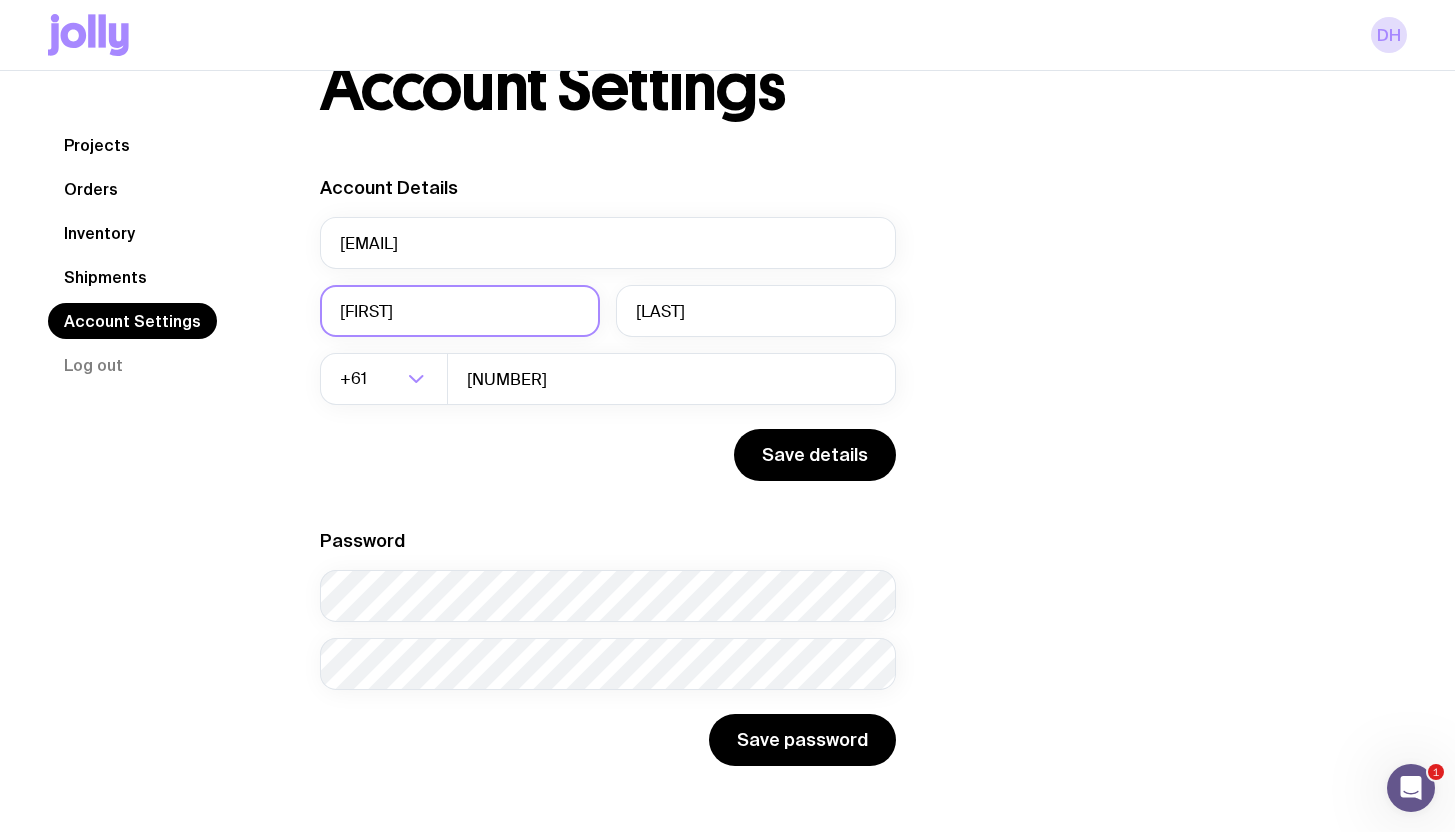 scroll, scrollTop: 0, scrollLeft: 0, axis: both 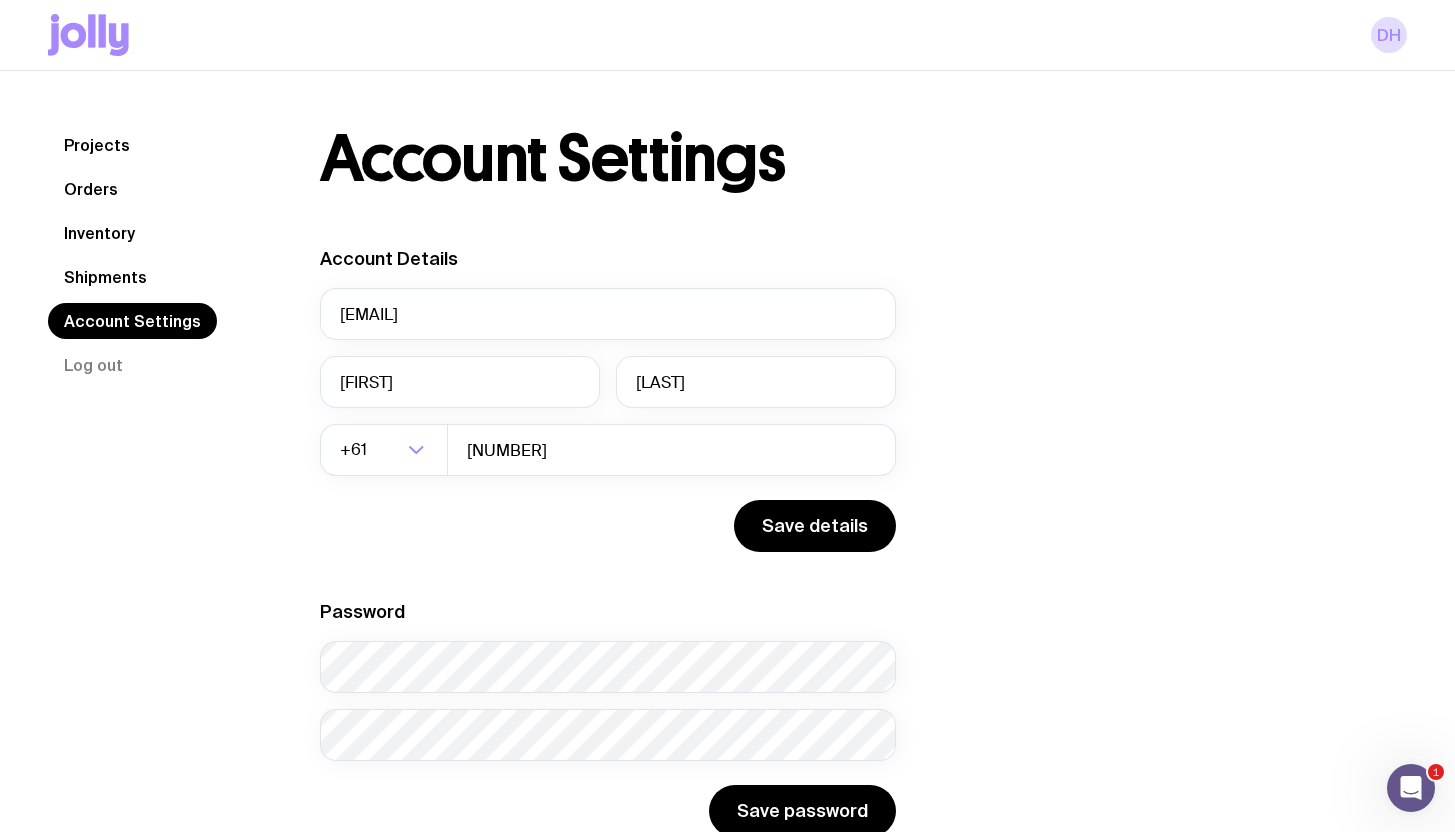 click on "Inventory" 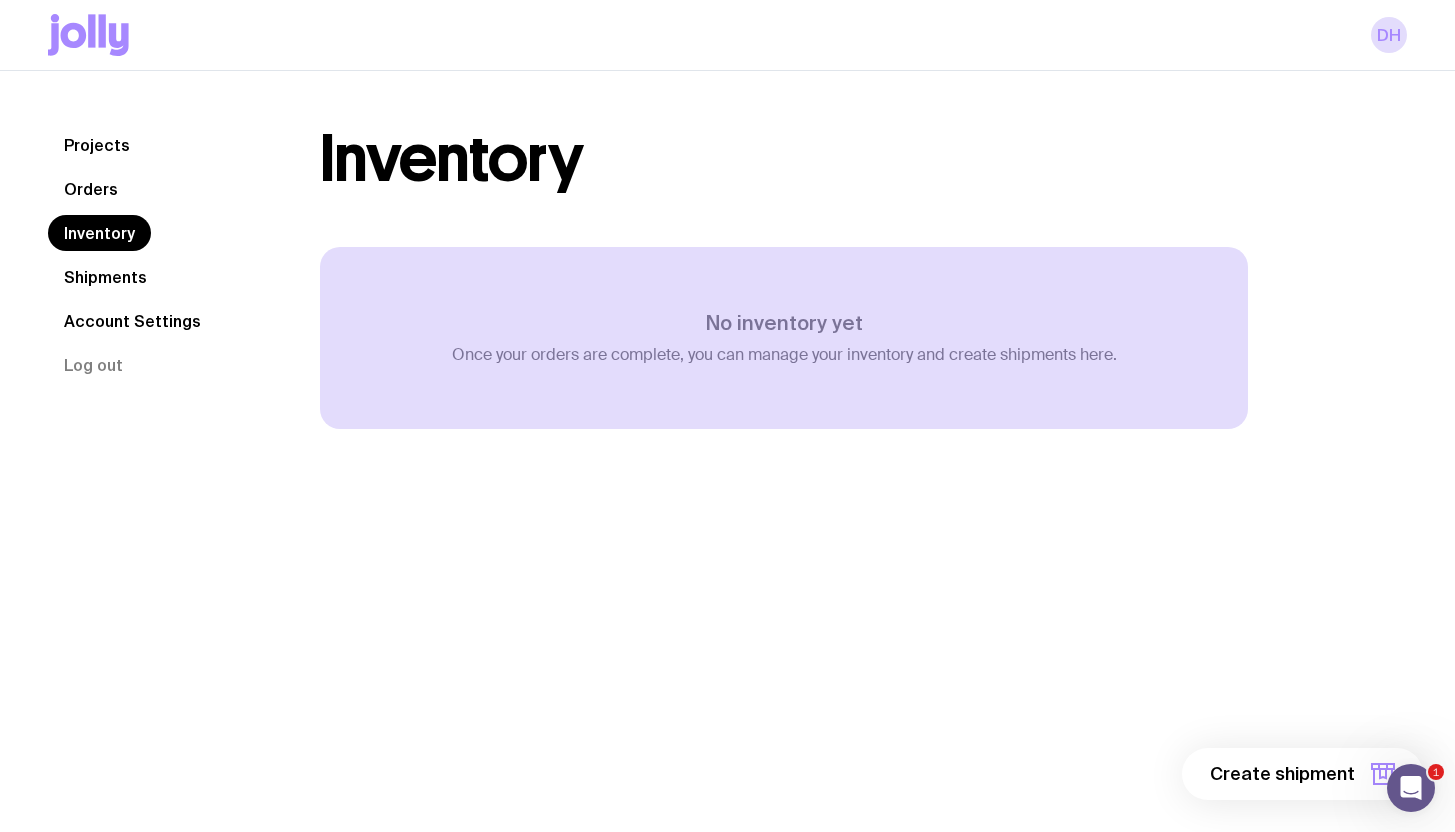 click on "Orders" 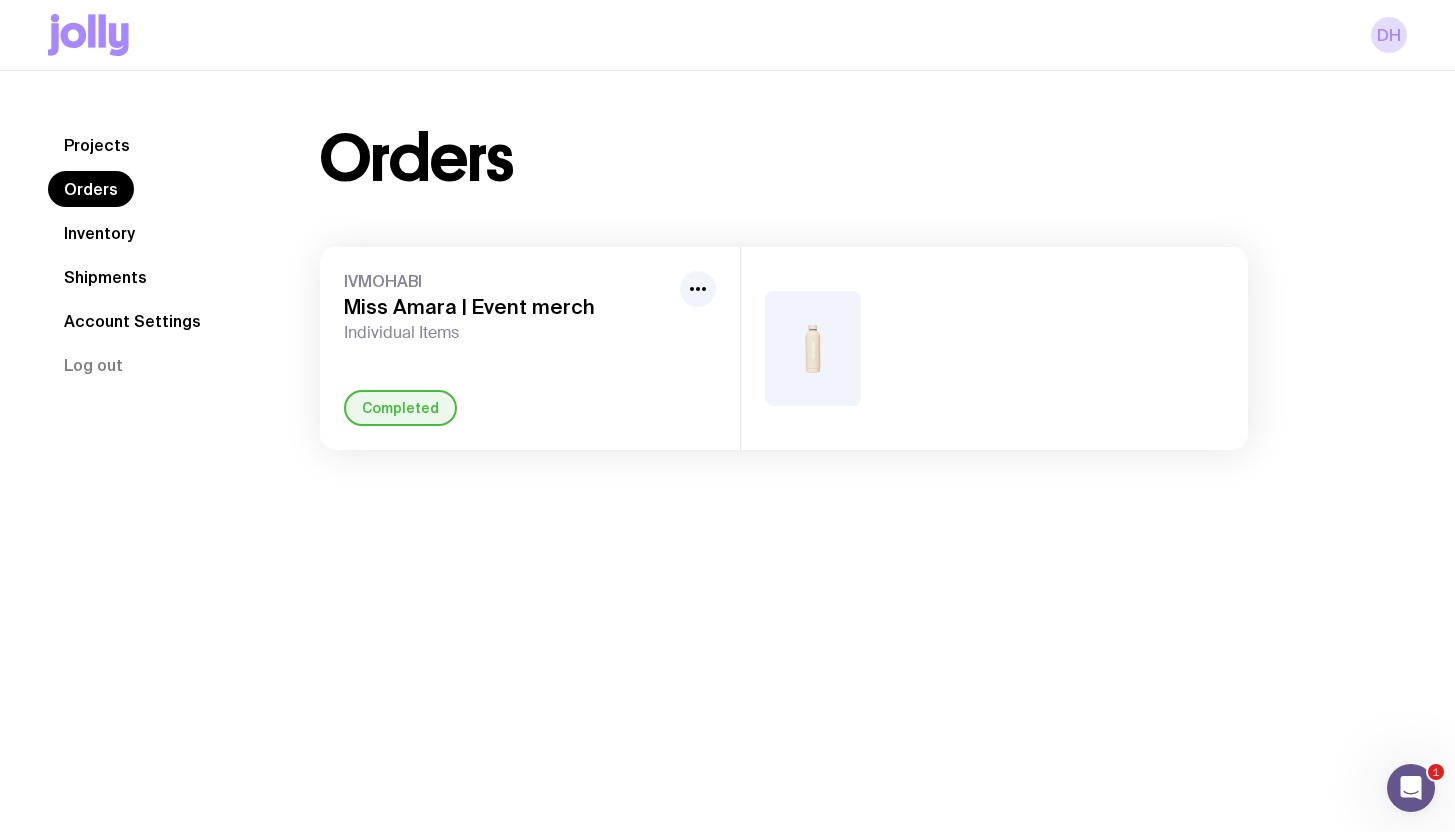 click on "Projects" 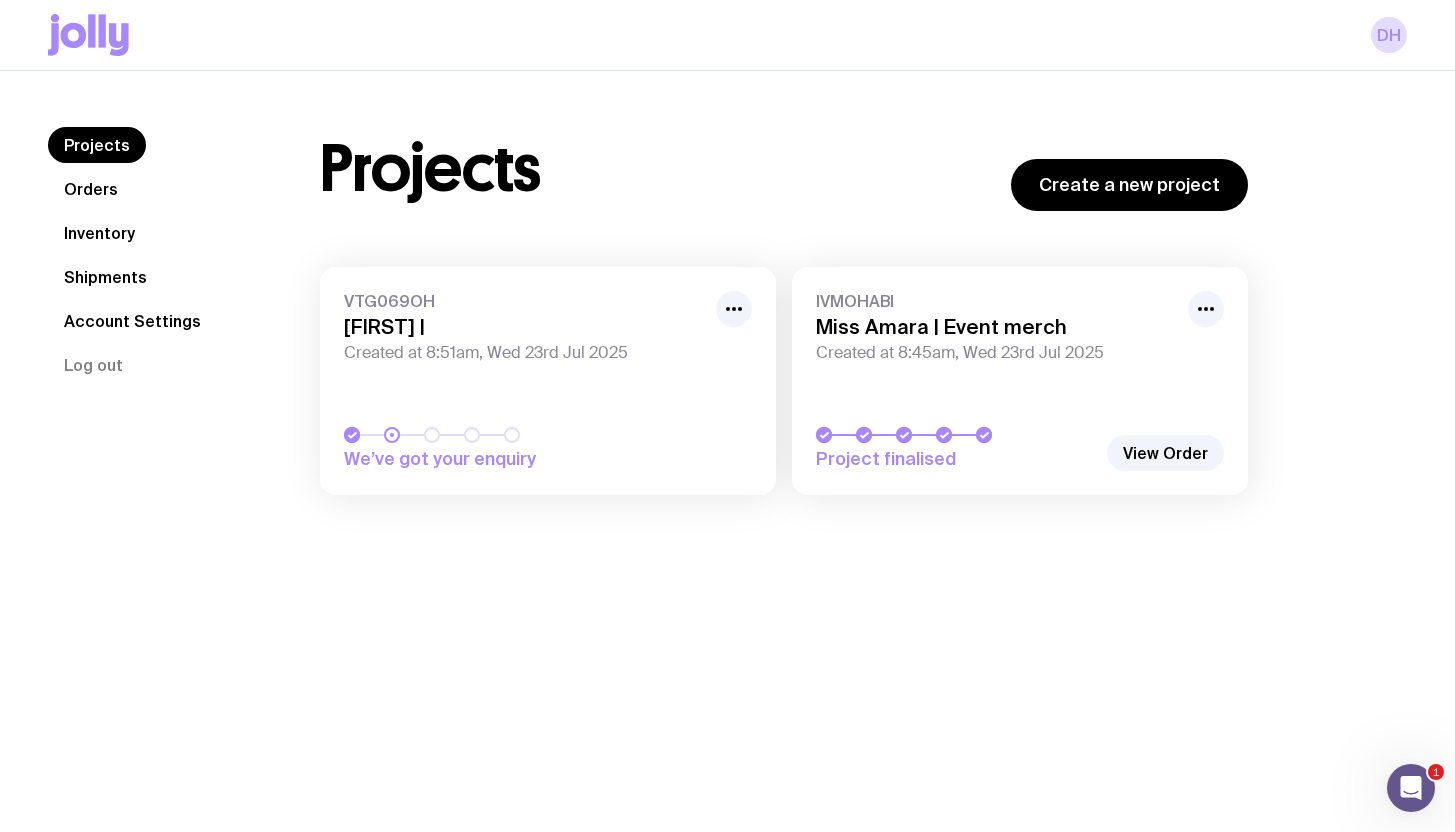 click on "VTG069OH [FIRST] | Created at 8:51am, Wed 23rd Jul 2025" at bounding box center (548, 327) 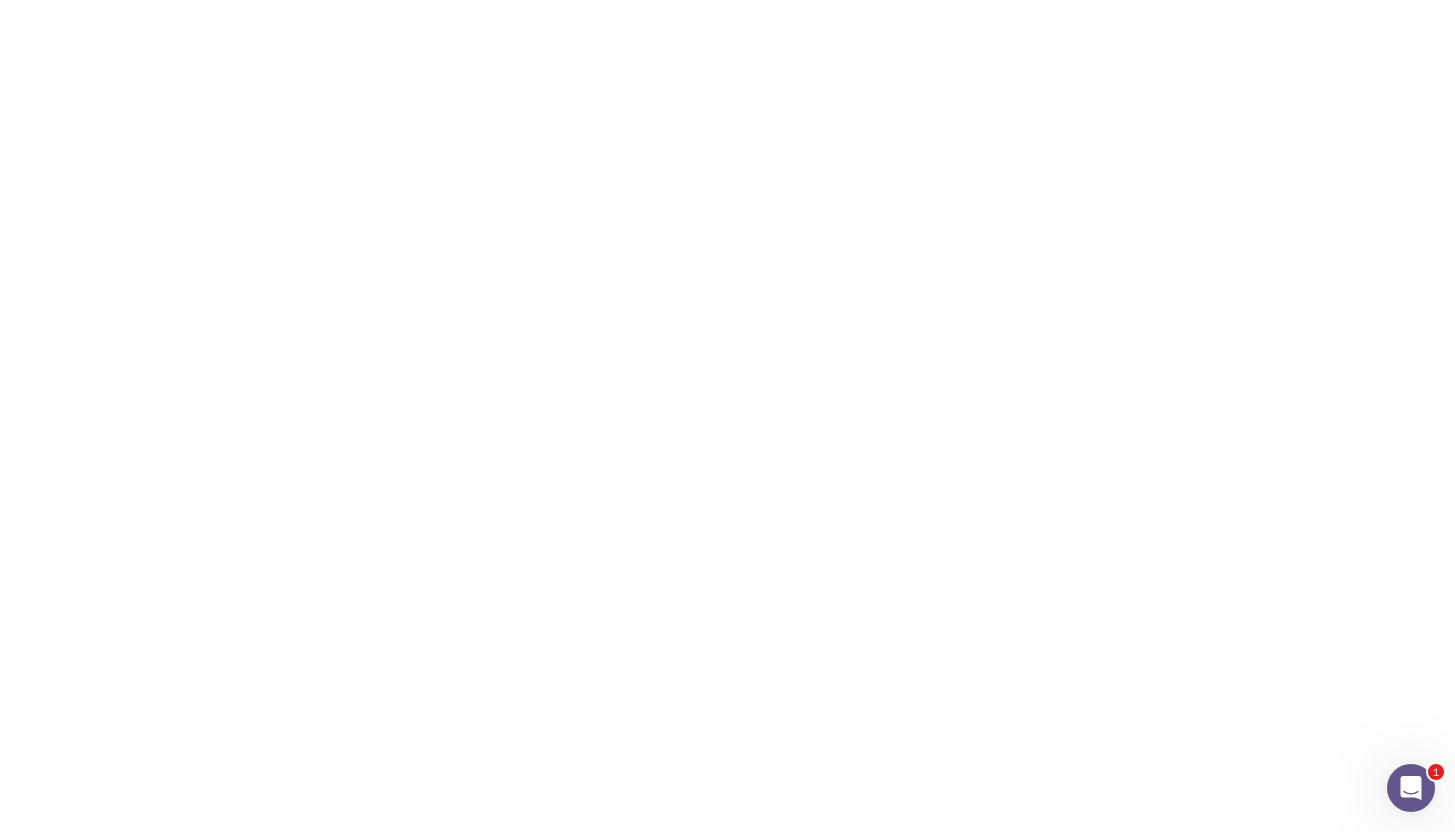 click 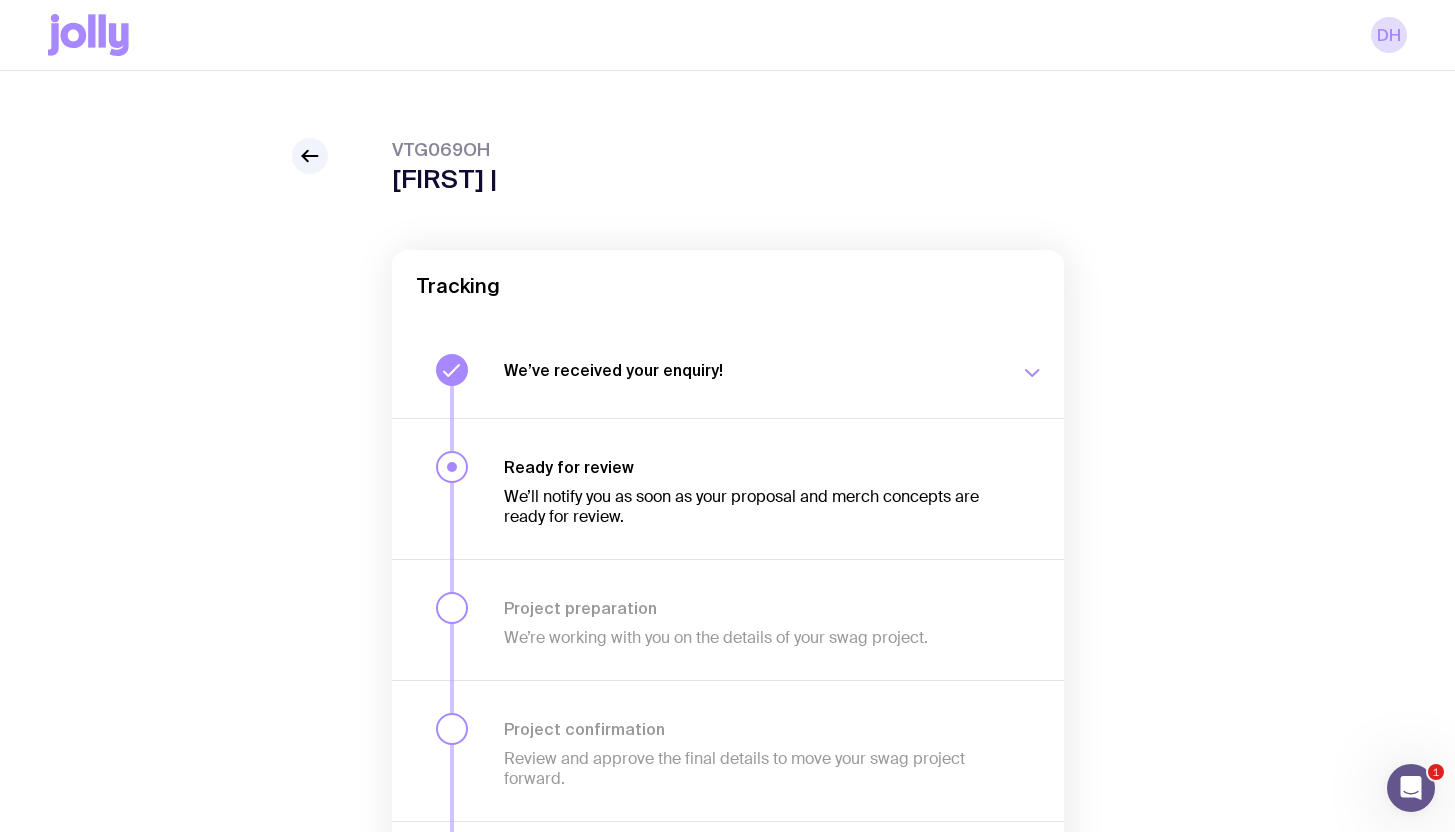 scroll, scrollTop: 0, scrollLeft: 0, axis: both 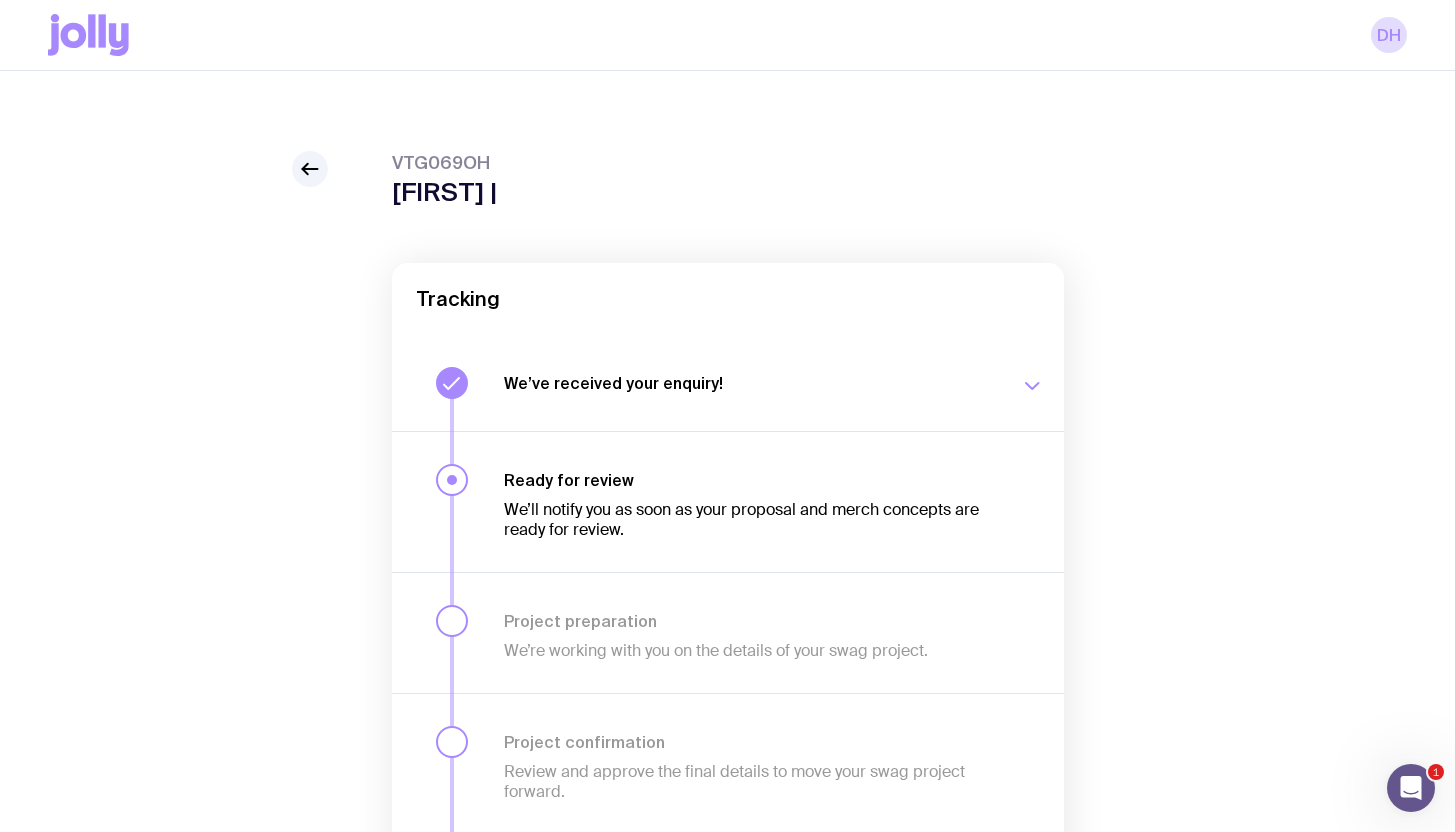 click on "VTG069OH [FIRST] | Tracking We’ve received your enquiry! Our team is on it and preparing your proposal now. Stay tuned! Wed 23 Jul, 8:51am Ready for review We’ll notify you as soon as your proposal and merch concepts are ready for review. Project preparation We’re working with you on the details of your swag project. Project confirmation Review and approve the final details to move your swag project forward. Payment selection Choose your payment option to finalise your swag project." 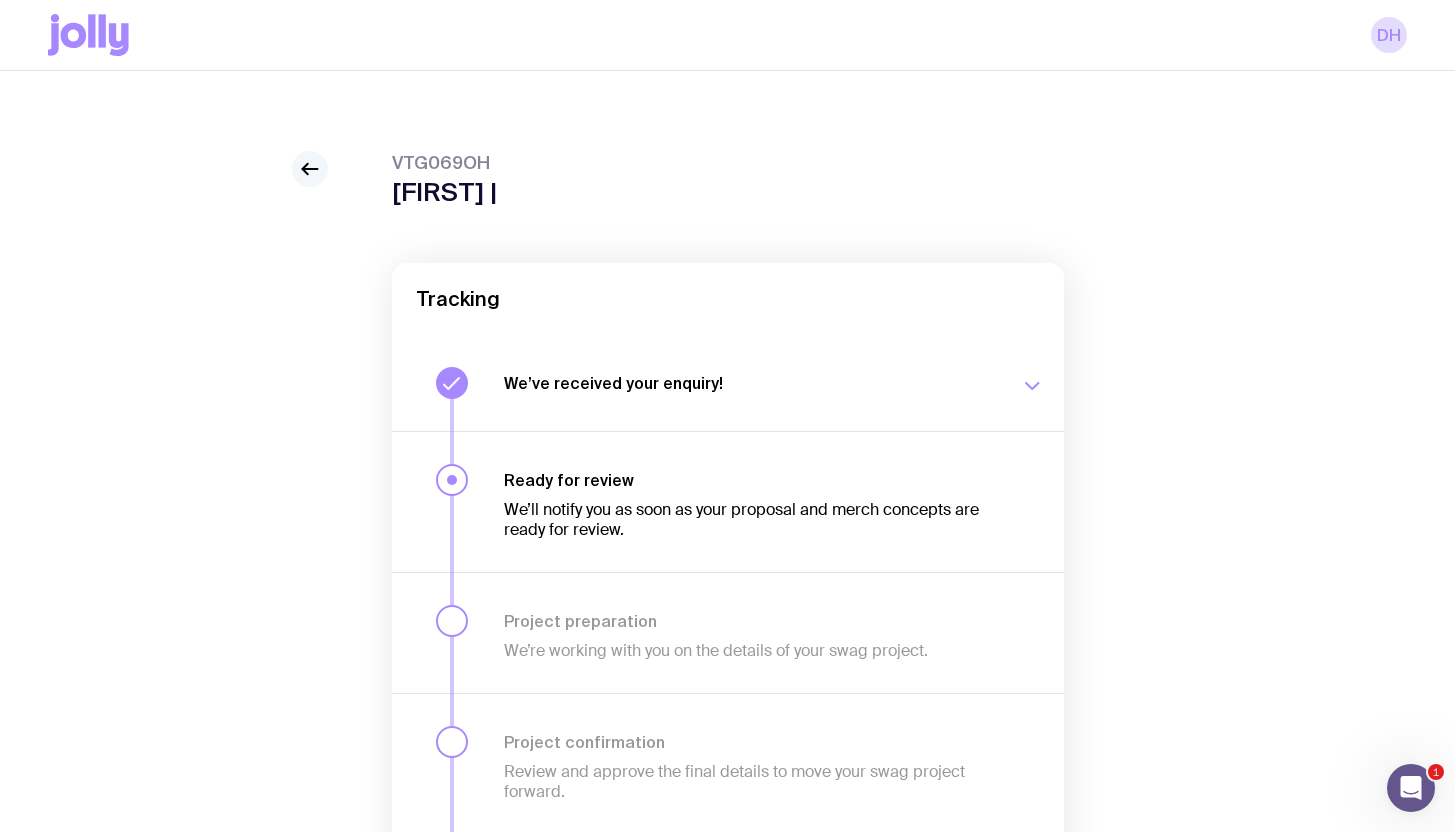 click 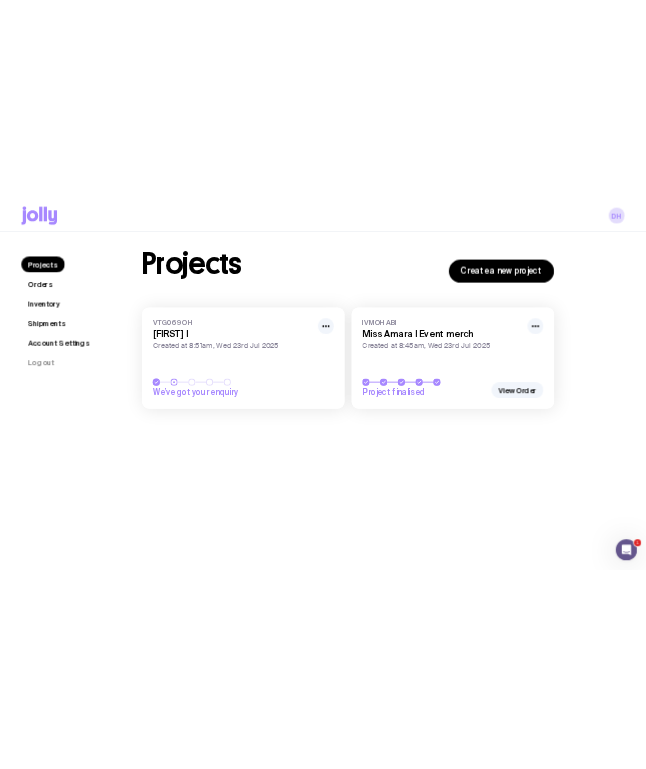 scroll, scrollTop: 0, scrollLeft: 0, axis: both 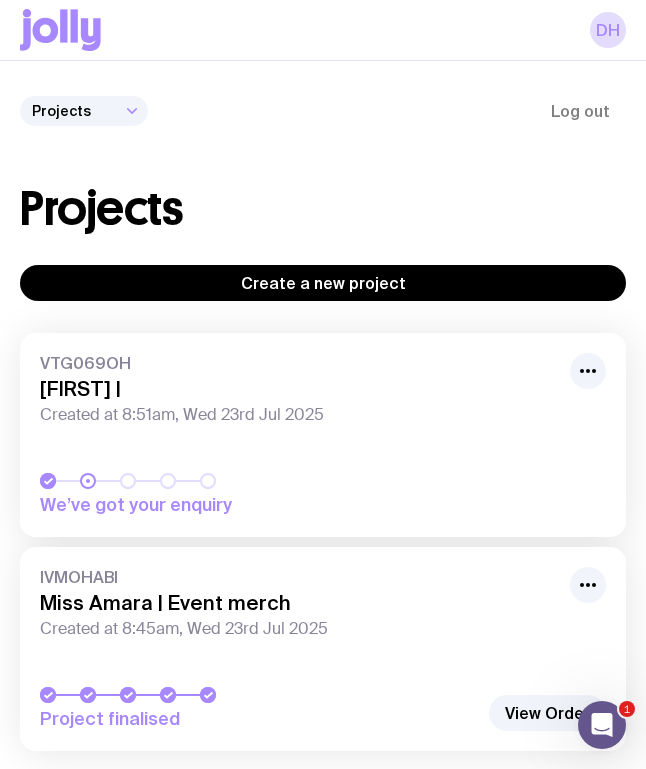click on "1" at bounding box center [627, 709] 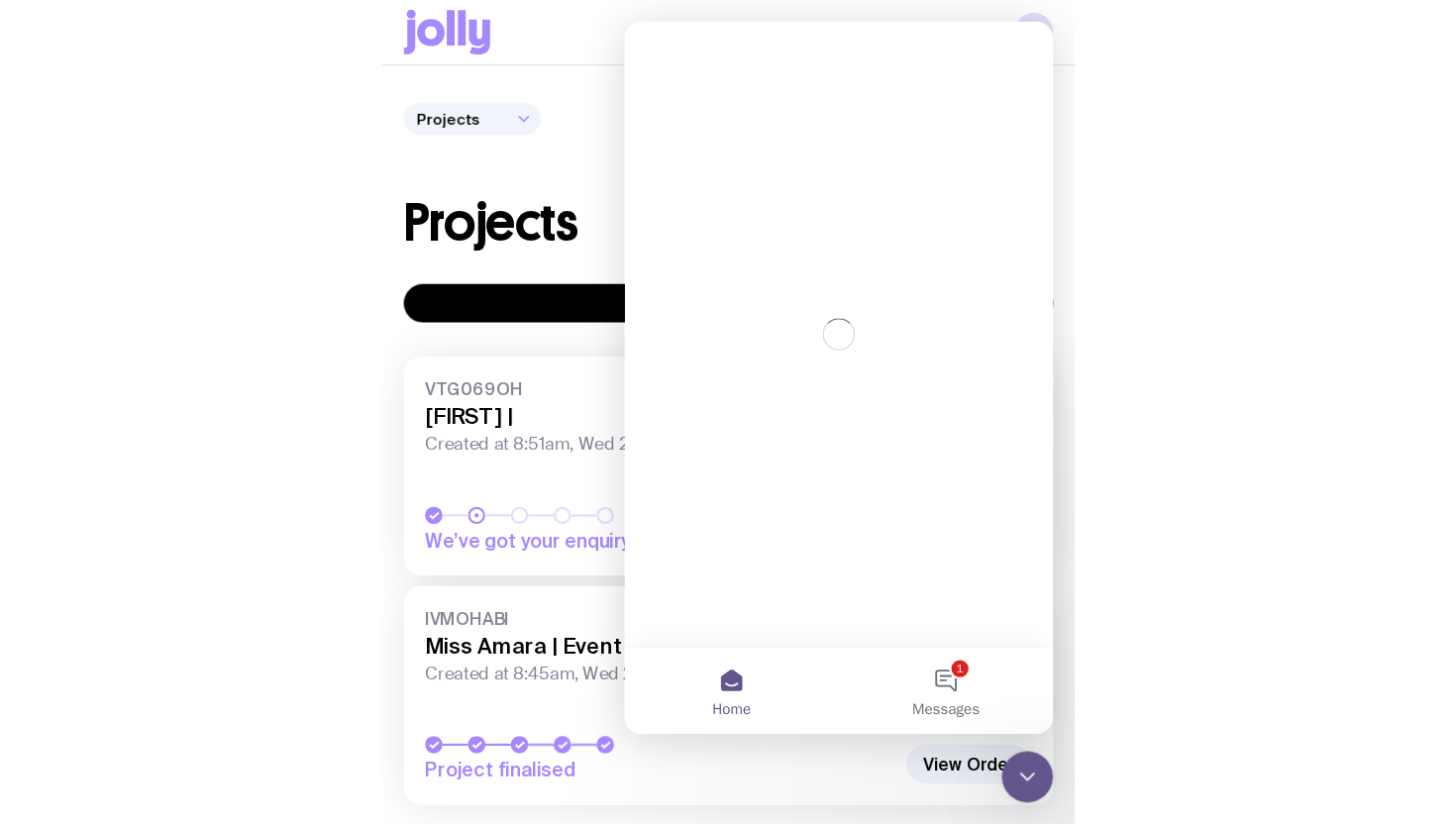scroll, scrollTop: 0, scrollLeft: 0, axis: both 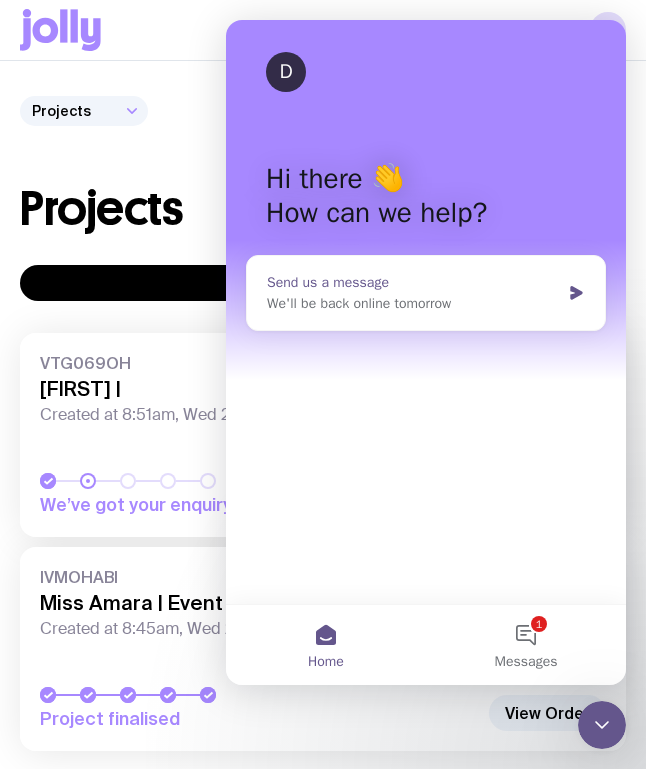 click on "Send us a message We'll be back online tomorrow" at bounding box center (426, 293) 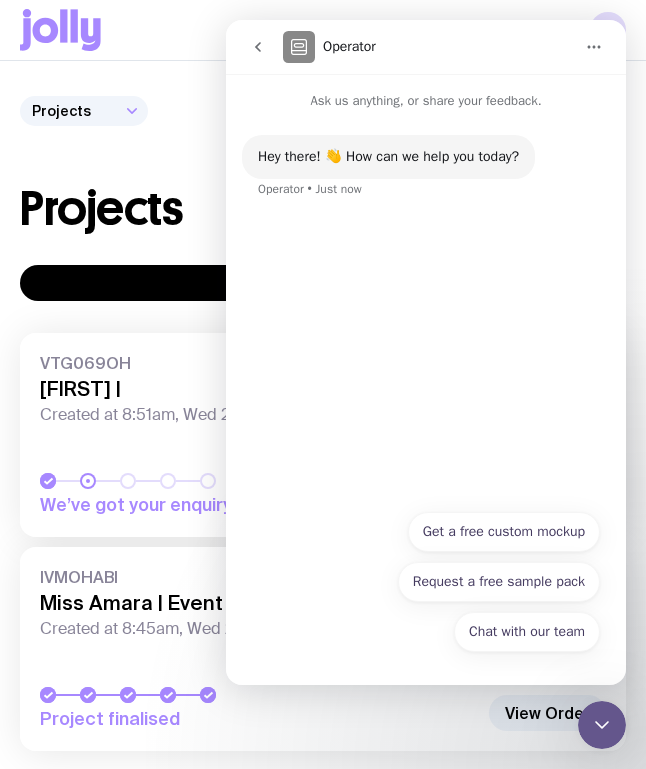 click 